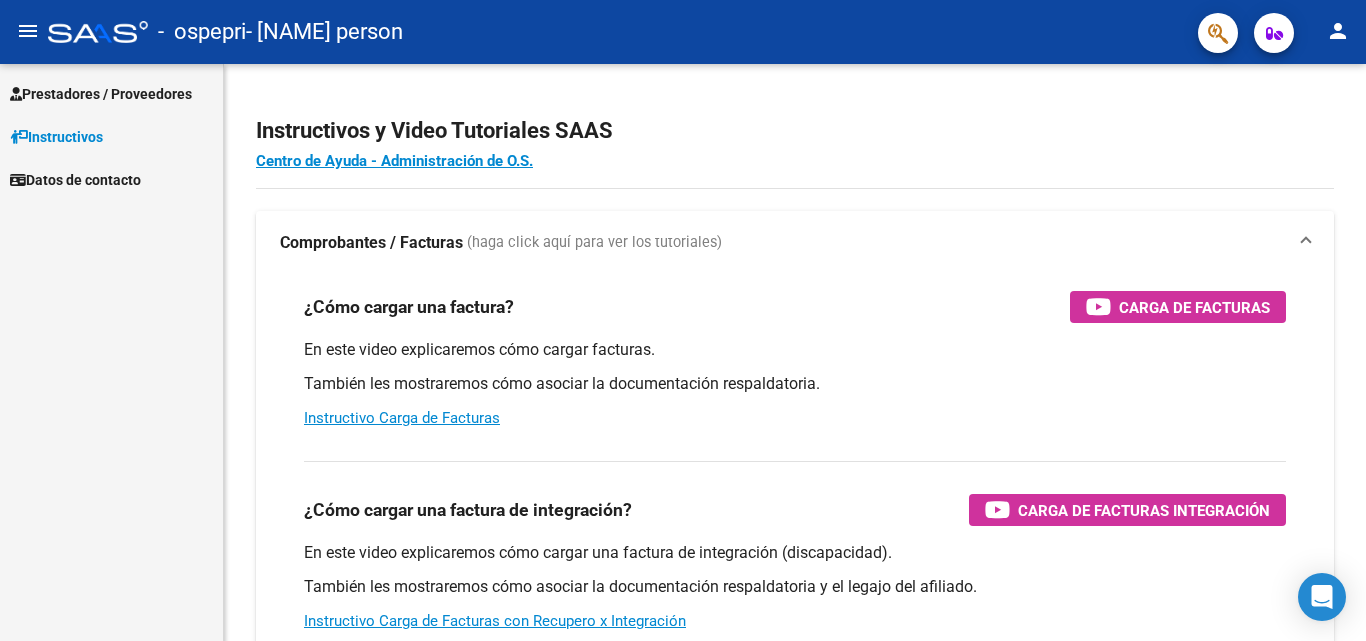 scroll, scrollTop: 0, scrollLeft: 0, axis: both 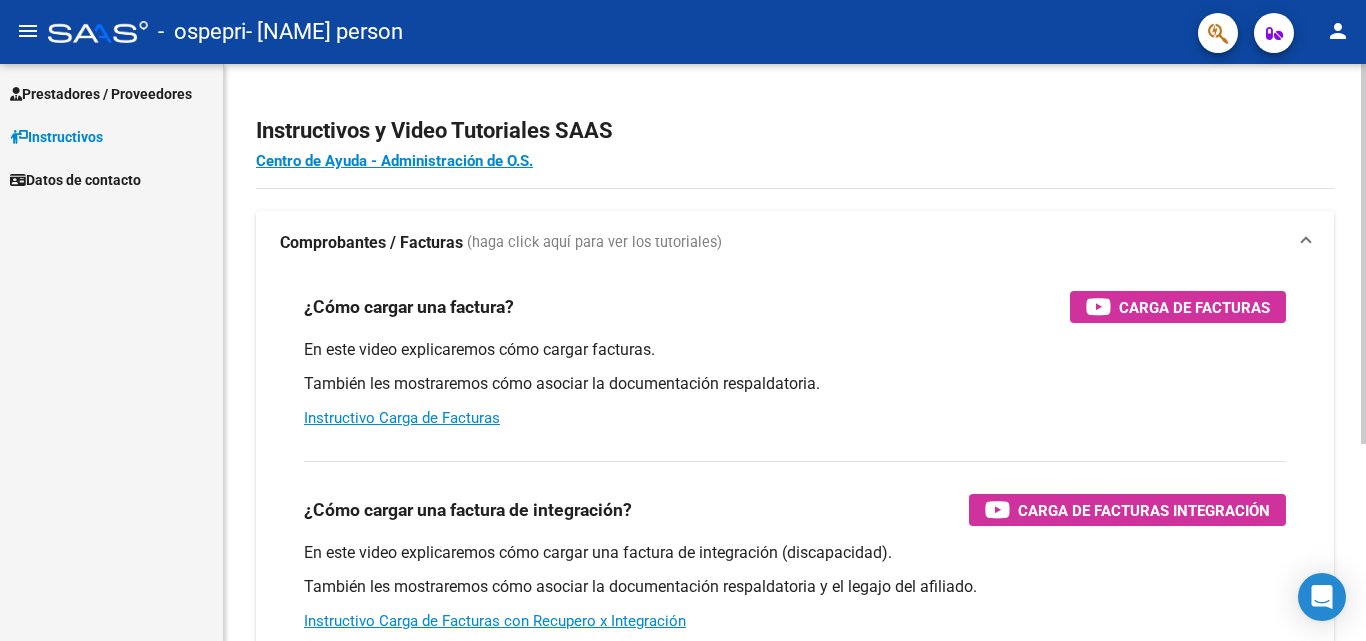 click on "menu -   ospepri   - [NAME] person    Prestadores / Proveedores Facturas - Listado/Carga Facturas - Documentación Pagos x Transferencia Auditorías - Listado Auditorías - Comentarios Auditorías - Cambios Área Prestadores - Listado    Instructivos    Datos de contacto Instructivos y Video Tutoriales SAAS Centro de Ayuda - Administración de O.S. Comprobantes / Facturas     (haga click aquí para ver los tutoriales) ¿Cómo cargar una factura?    Carga de Facturas En este video explicaremos cómo cargar facturas. También les mostraremos cómo asociar la documentación respaldatoria. Instructivo Carga de Facturas ¿Cómo cargar una factura de integración?    Carga de Facturas Integración En este video explicaremos cómo cargar una factura de integración (discapacidad). También les mostraremos cómo asociar la documentación respaldatoria y el legajo del afiliado. Instructivo Carga de Facturas con Recupero x Integración ¿Cómo editar una factura de integración?    Today" 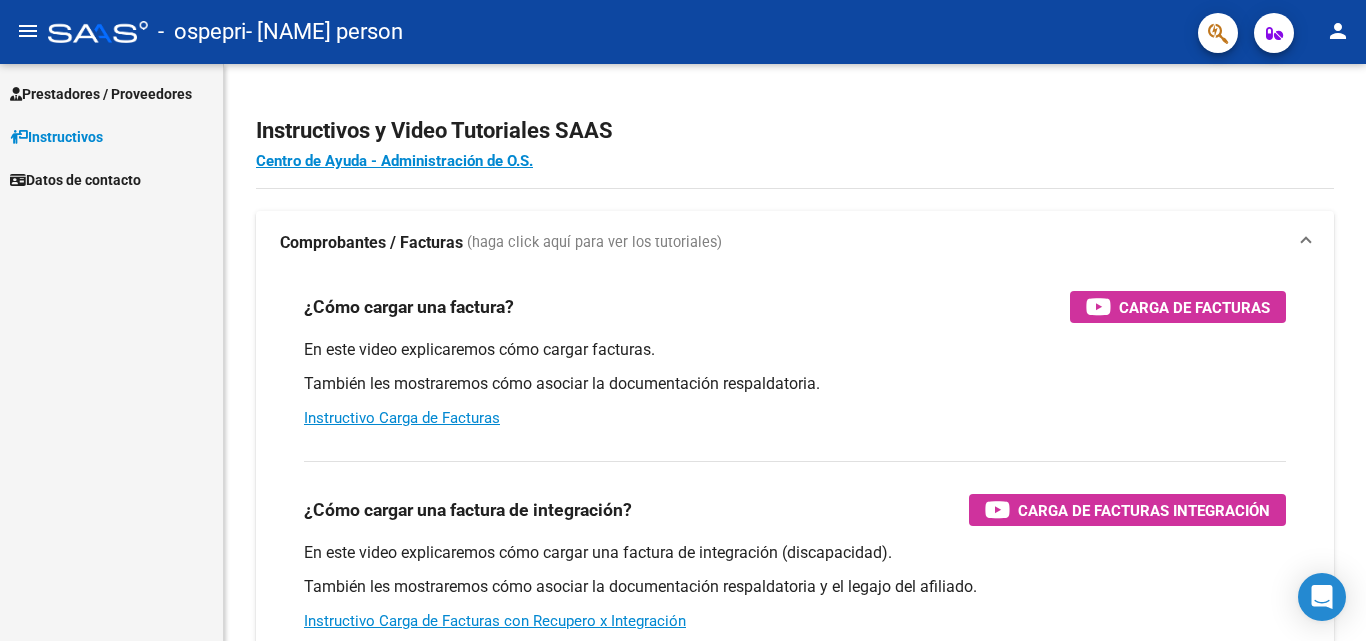 click on "Prestadores / Proveedores" at bounding box center (101, 94) 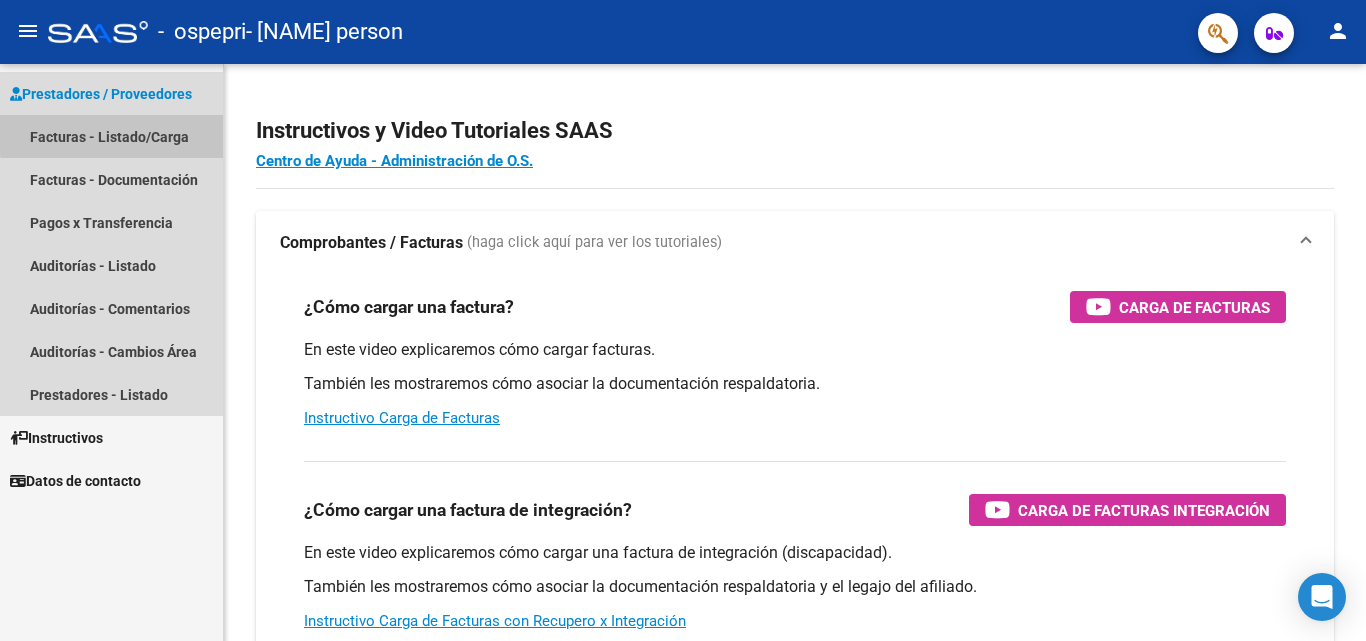 click on "Facturas - Listado/Carga" at bounding box center [111, 136] 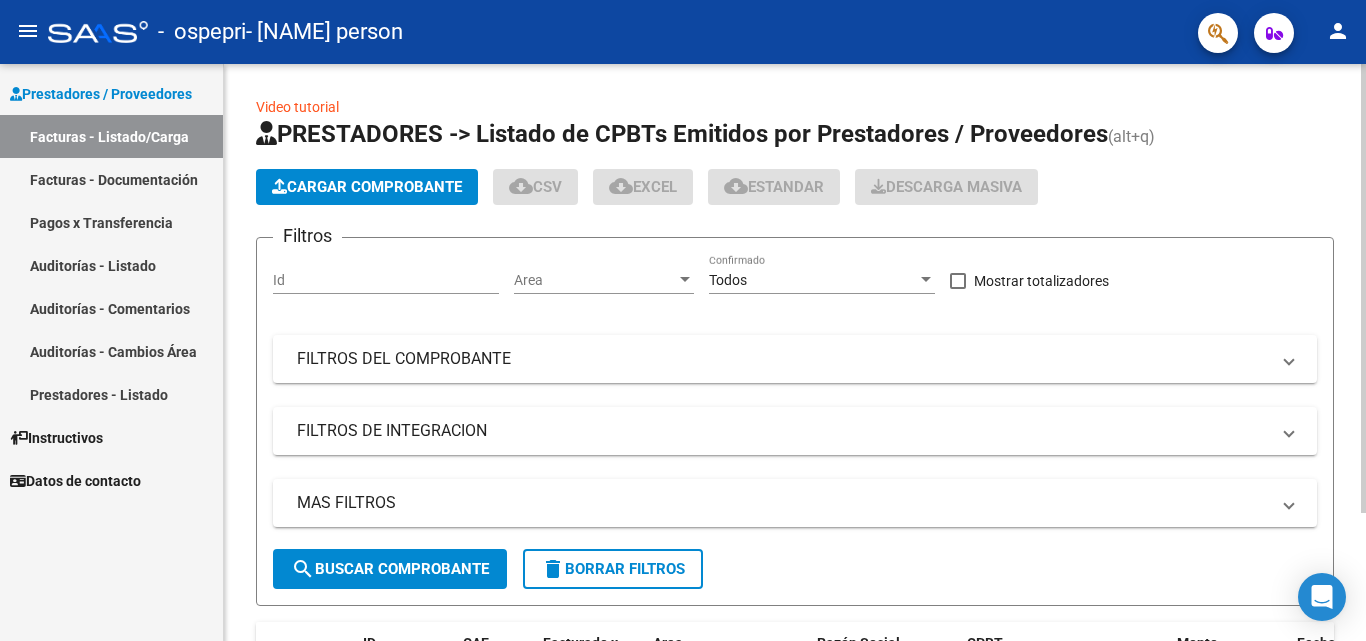 click on "Cargar Comprobante" 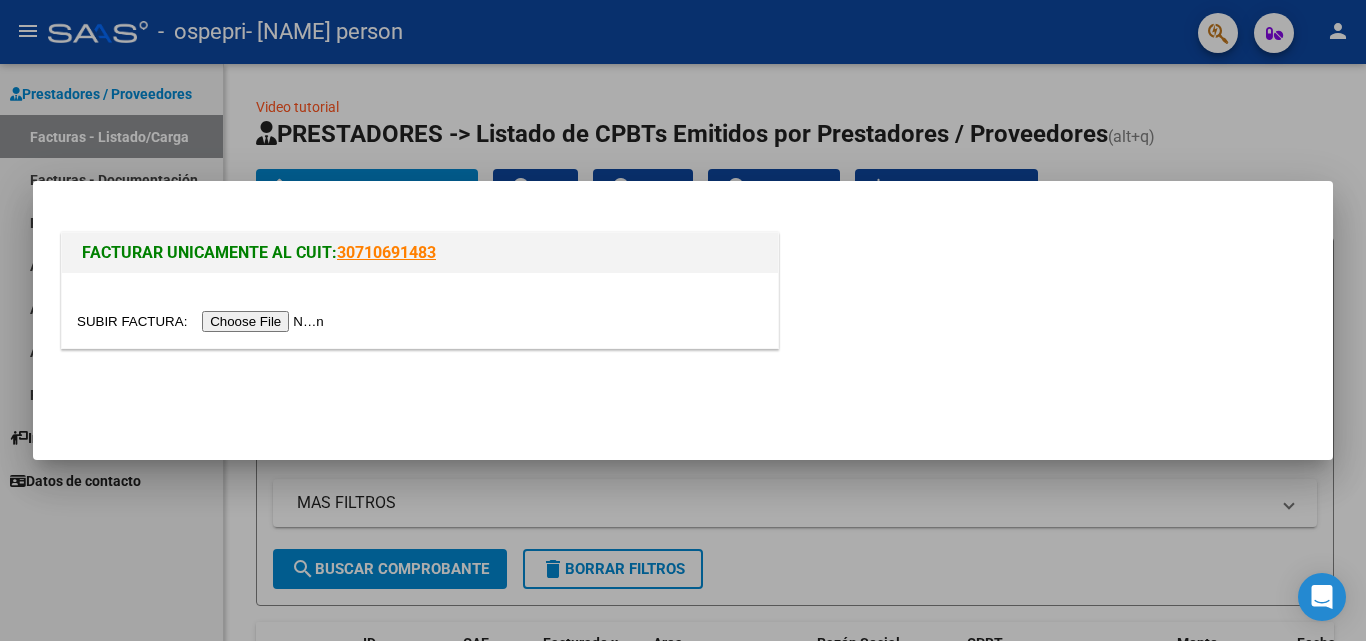 click at bounding box center [203, 321] 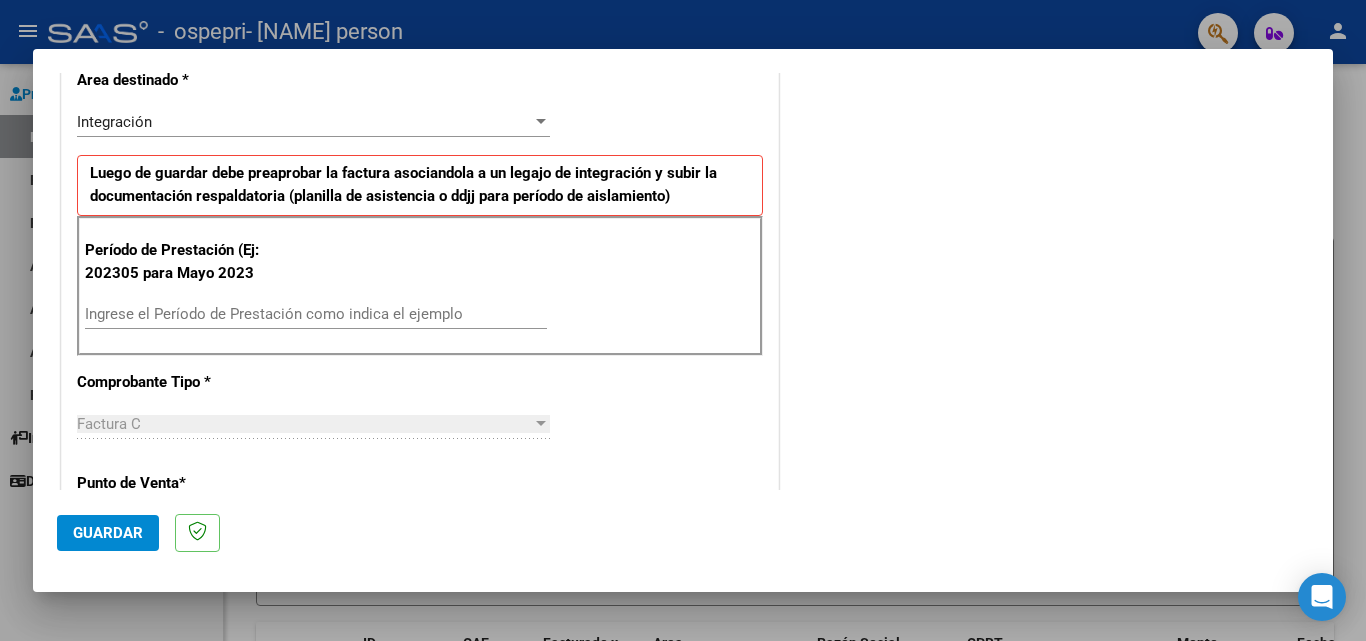 scroll, scrollTop: 497, scrollLeft: 0, axis: vertical 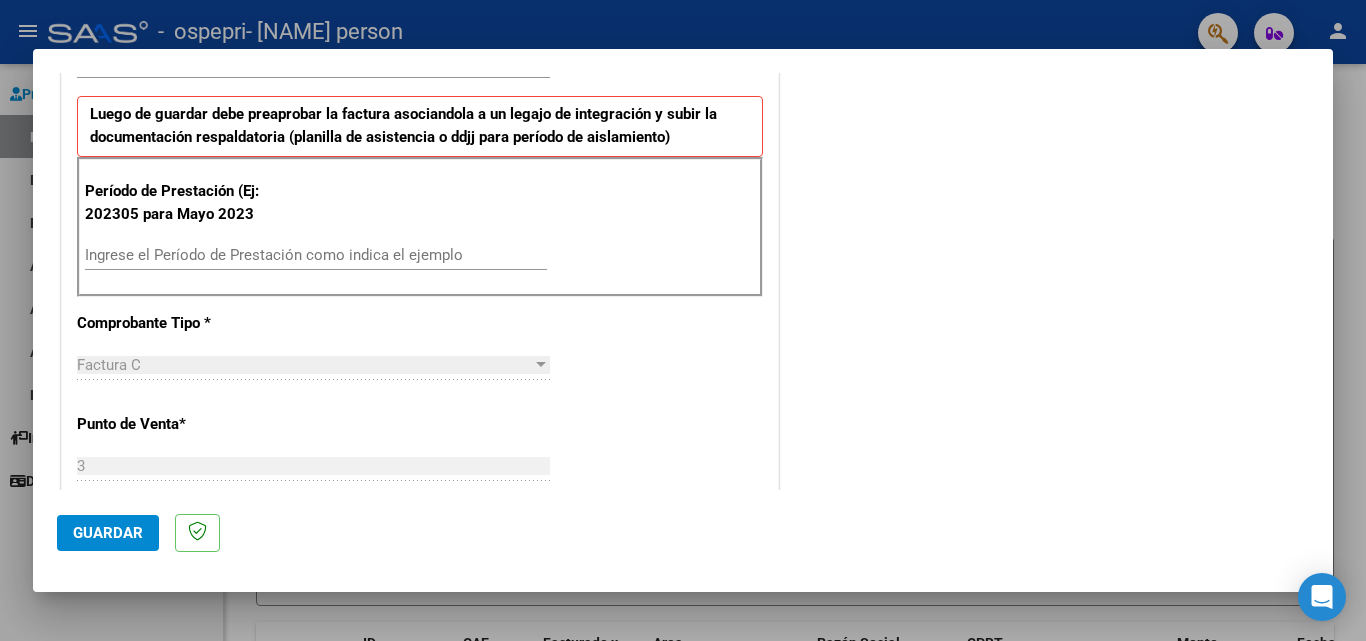 click on "Ingrese el Período de Prestación como indica el ejemplo" at bounding box center [316, 255] 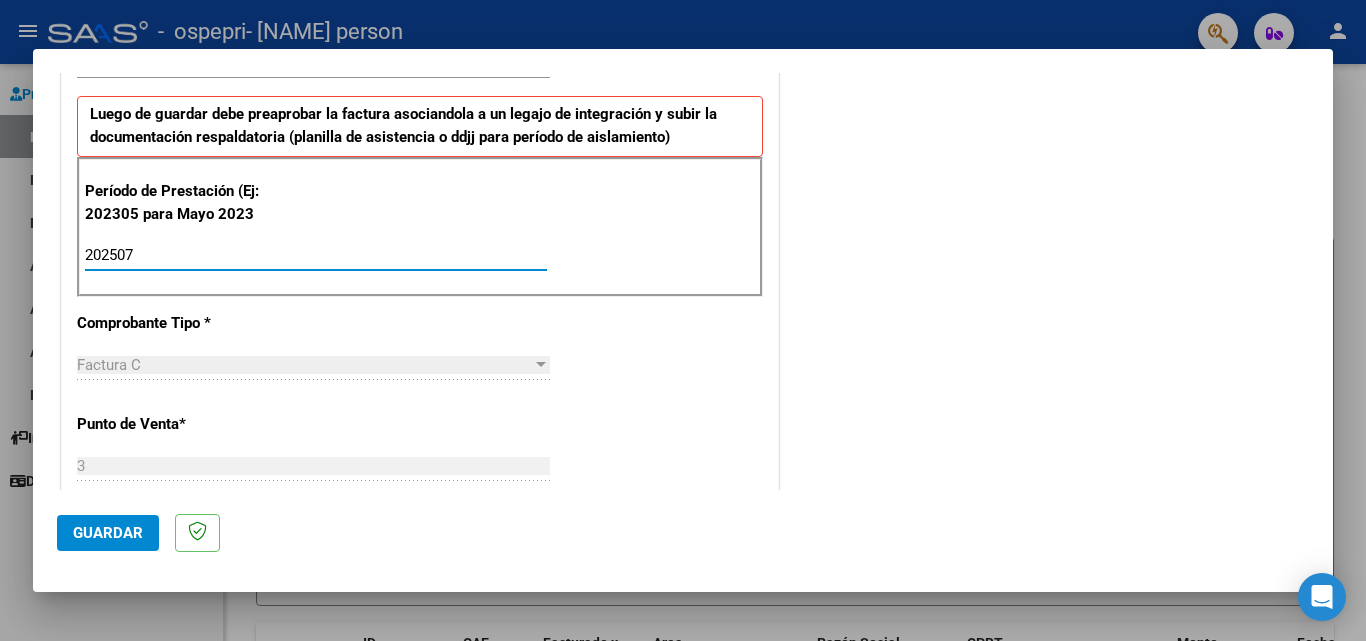 type on "202507" 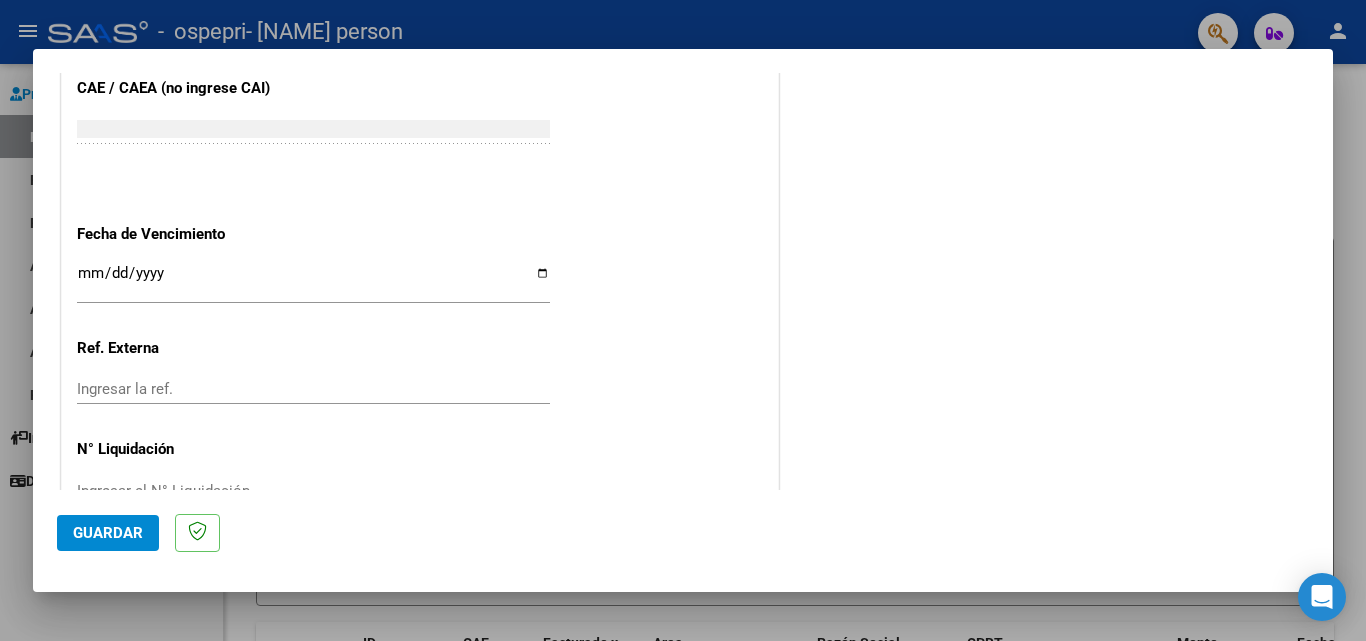 scroll, scrollTop: 1305, scrollLeft: 0, axis: vertical 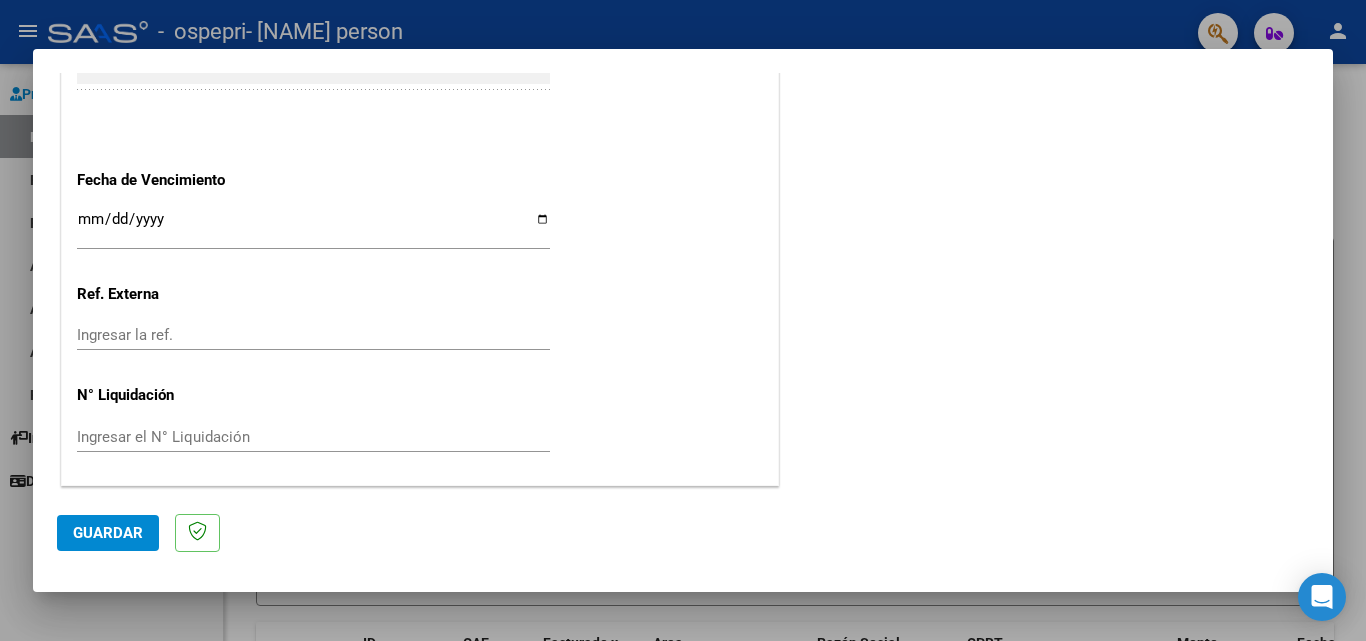 click on "Guardar" 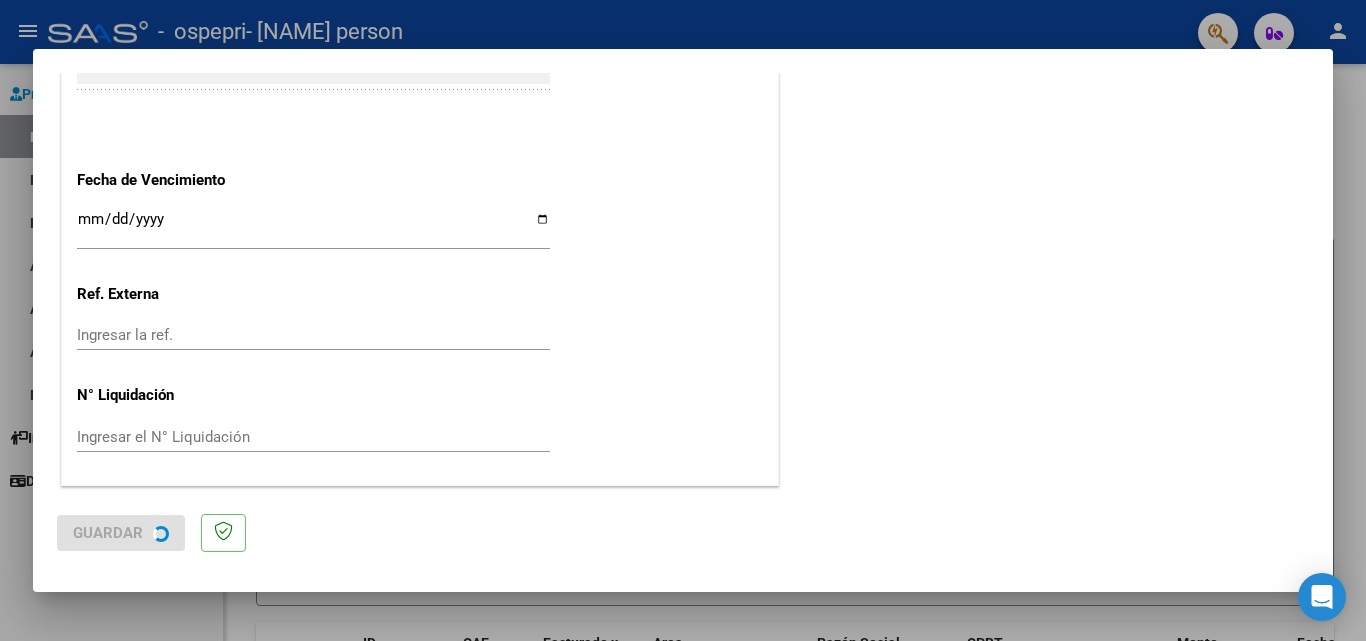 scroll, scrollTop: 0, scrollLeft: 0, axis: both 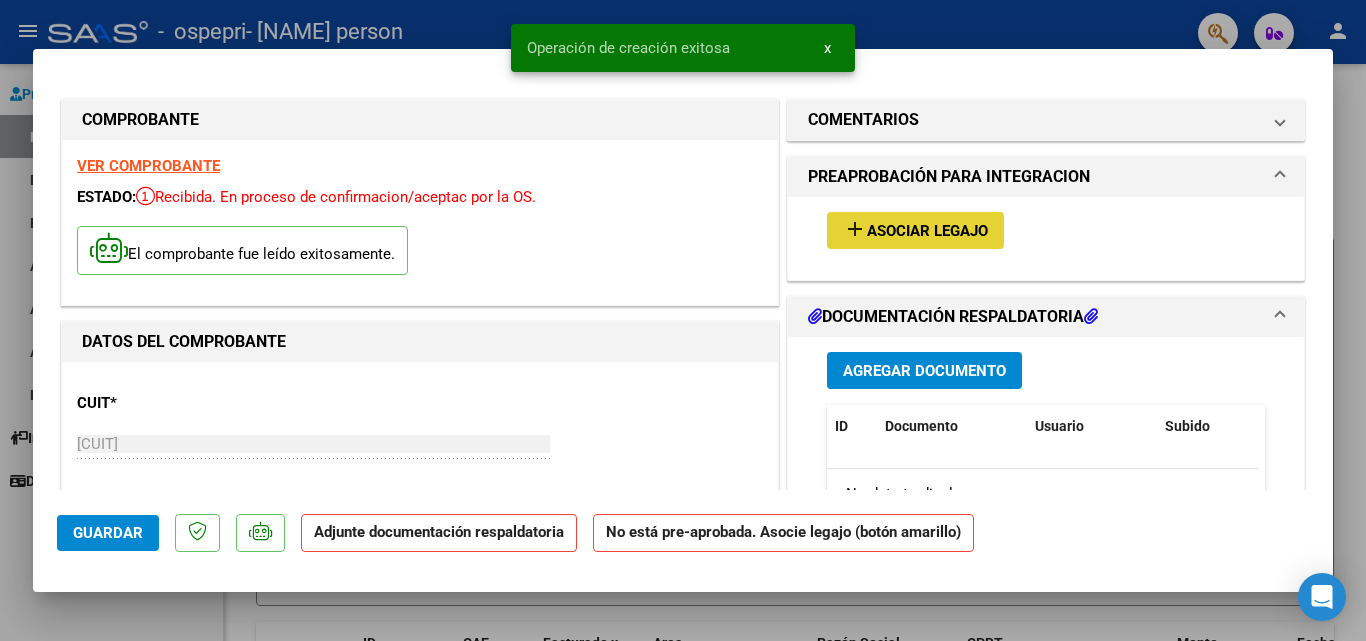 click on "Asociar Legajo" at bounding box center (927, 231) 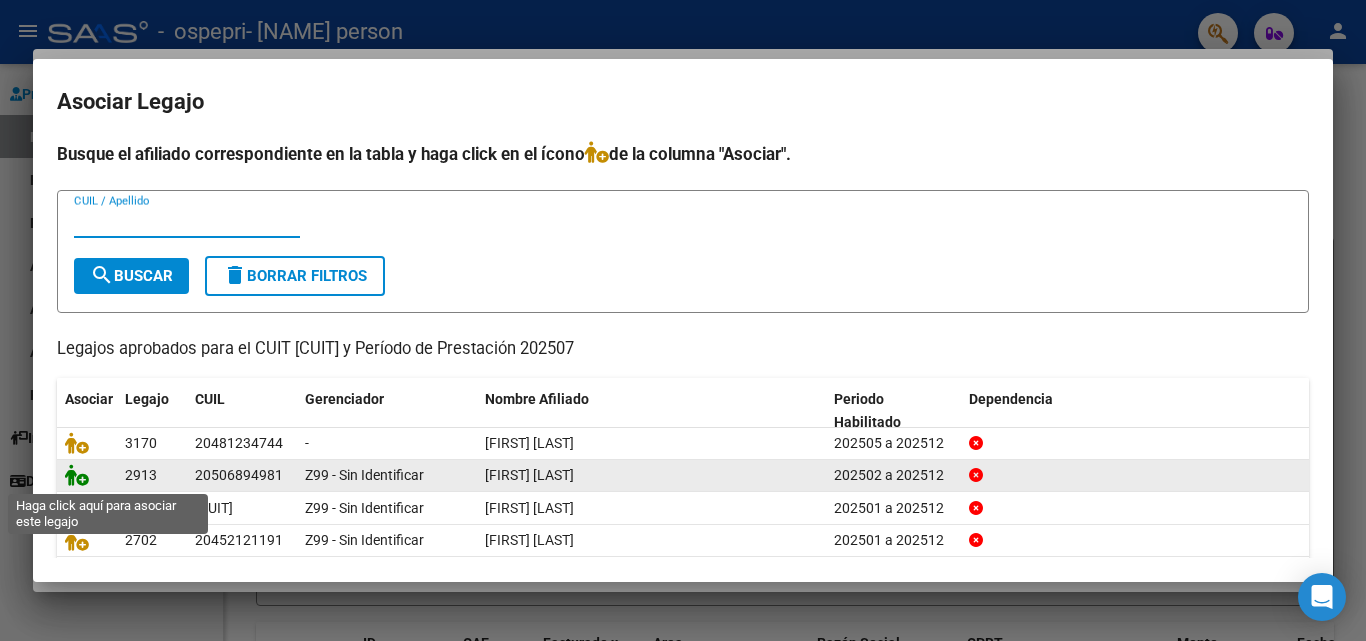 click 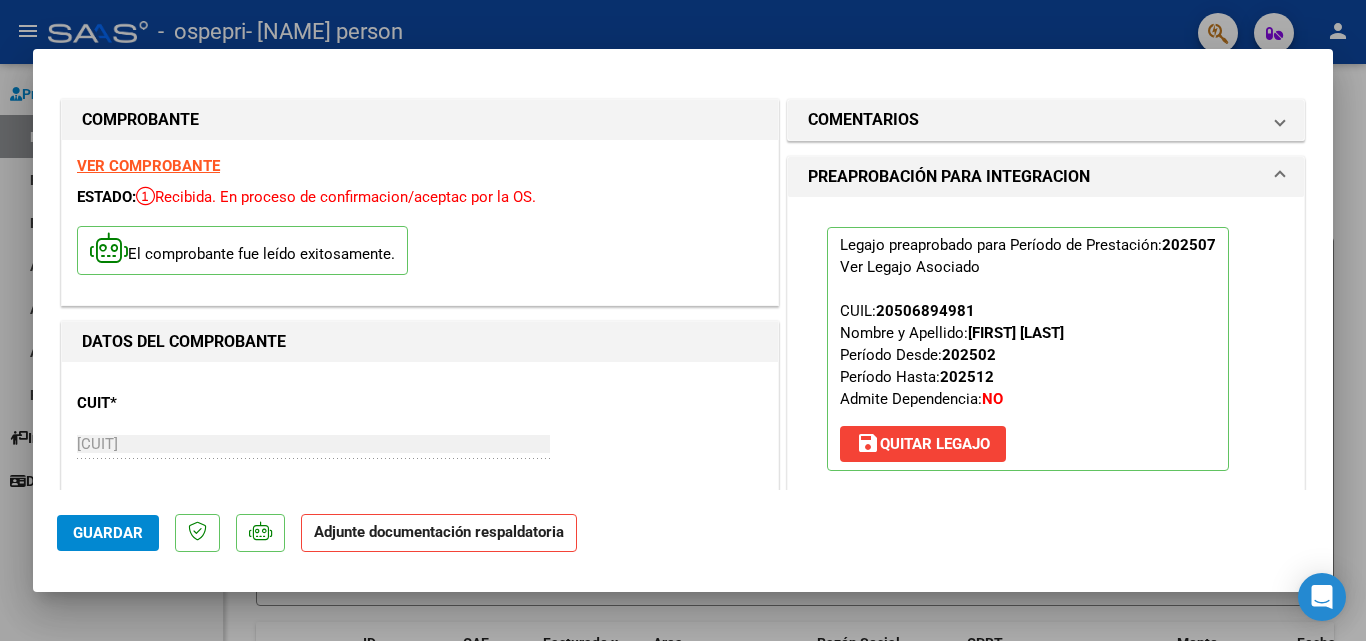 scroll, scrollTop: 348, scrollLeft: 0, axis: vertical 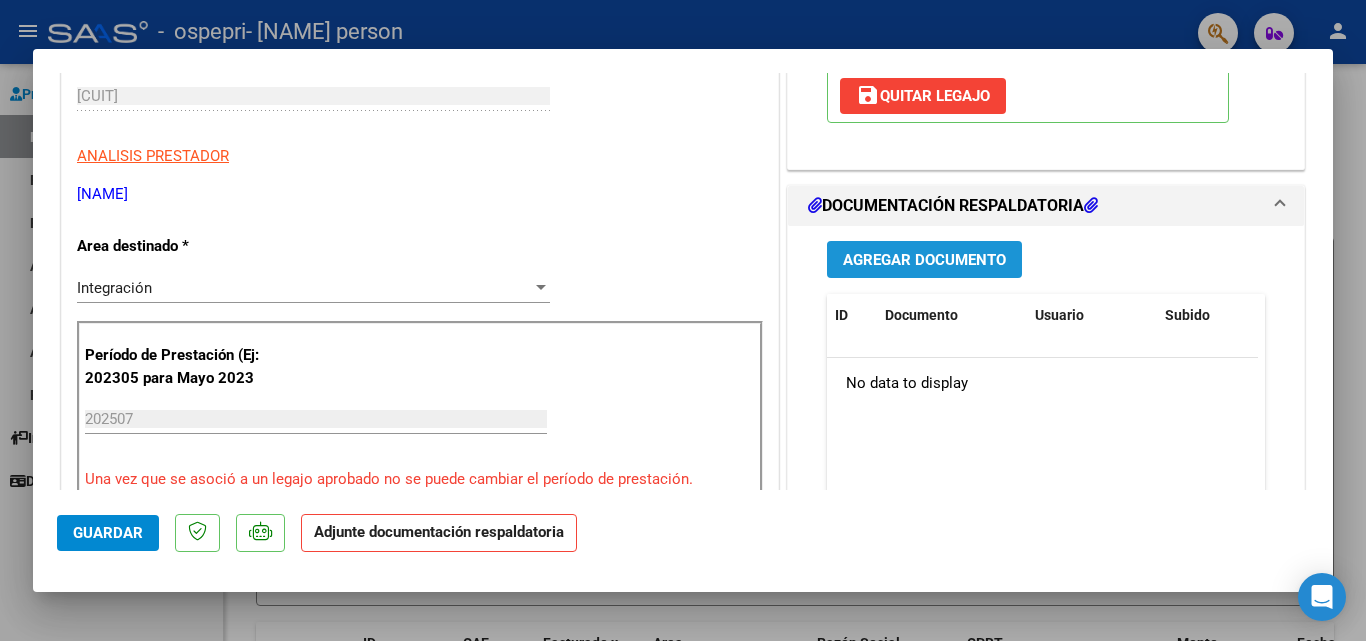 click on "Agregar Documento" at bounding box center (924, 260) 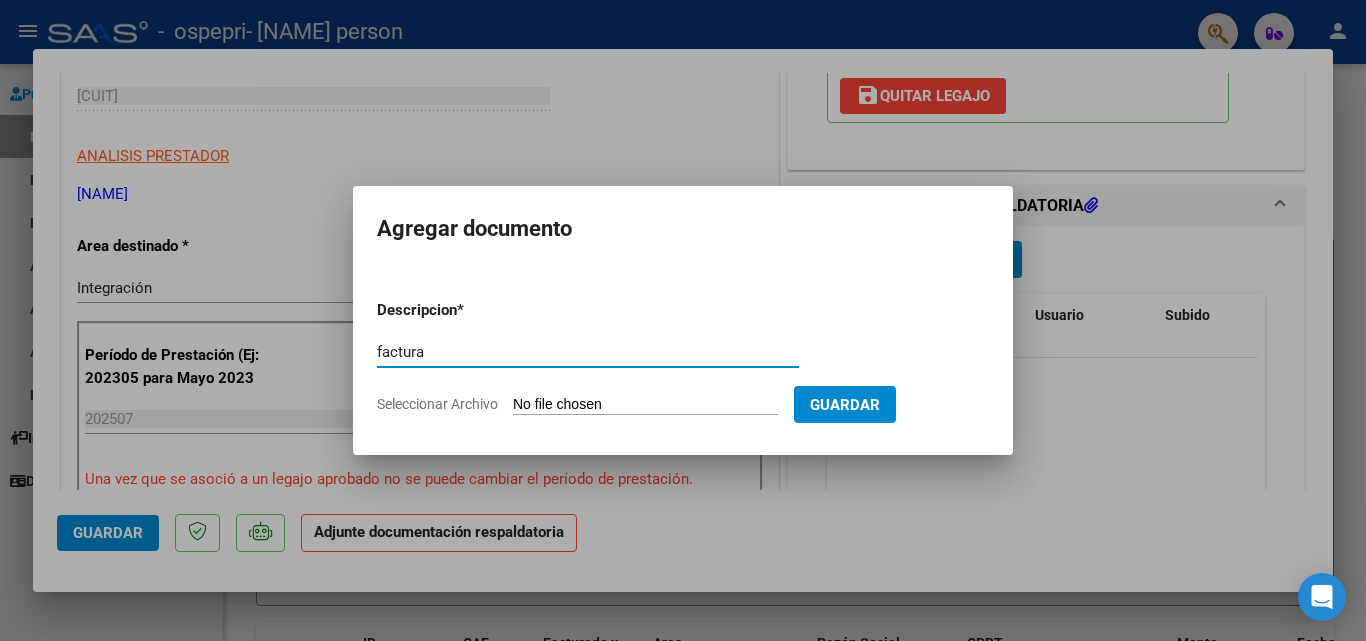 type on "factura" 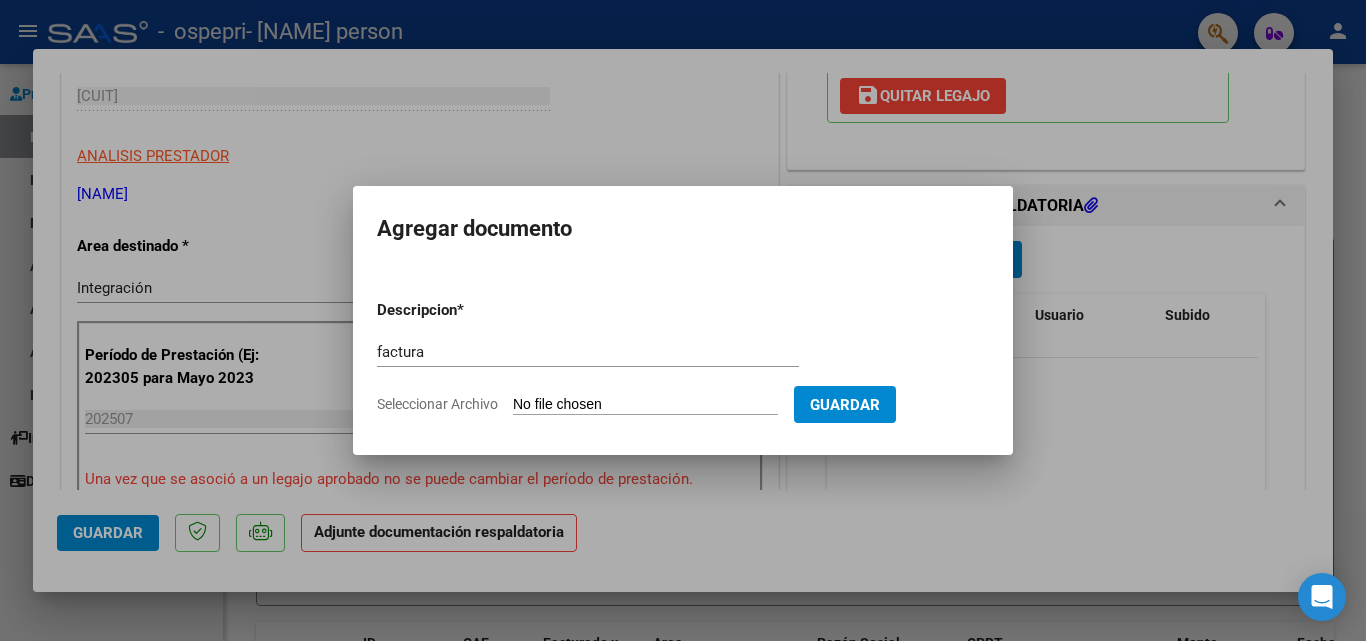 click on "Seleccionar Archivo" at bounding box center [645, 405] 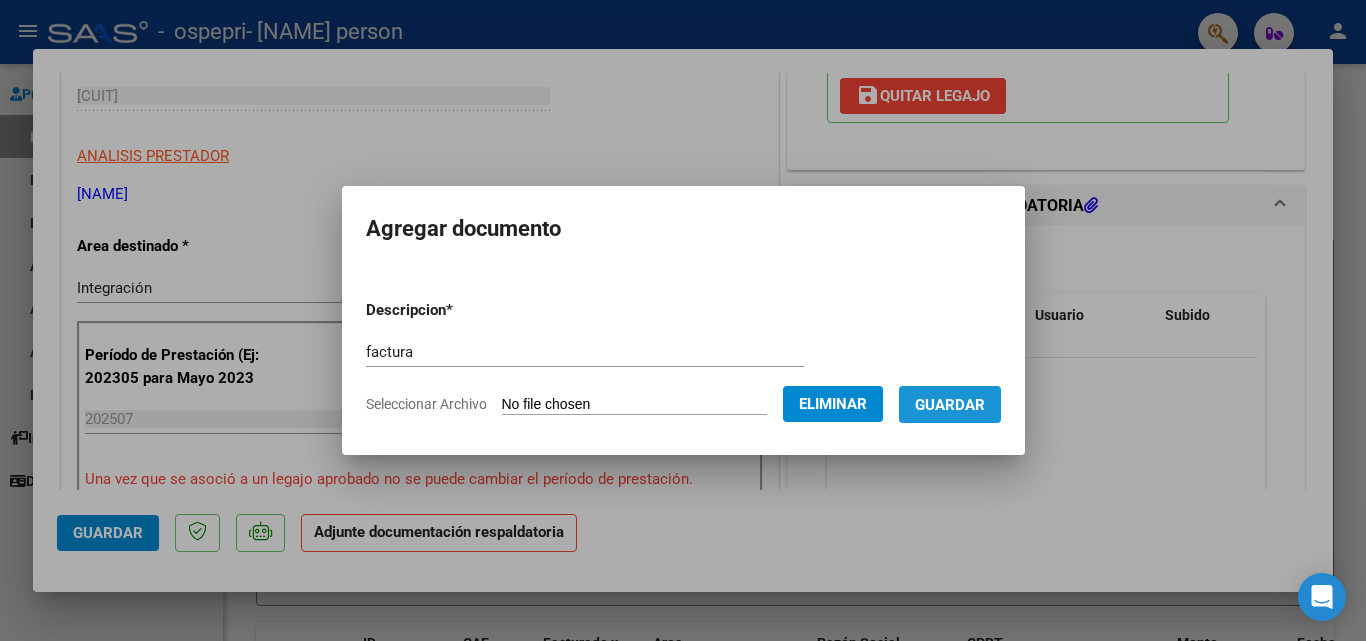 click on "Guardar" at bounding box center (950, 405) 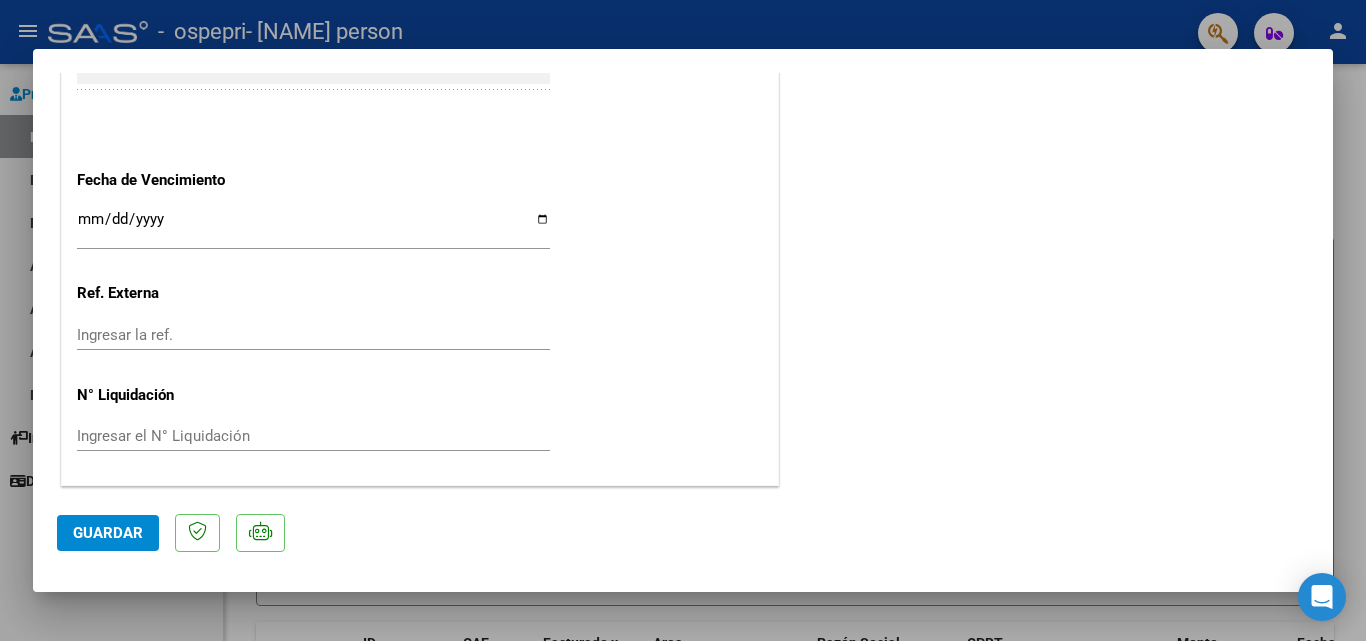 scroll, scrollTop: 978, scrollLeft: 0, axis: vertical 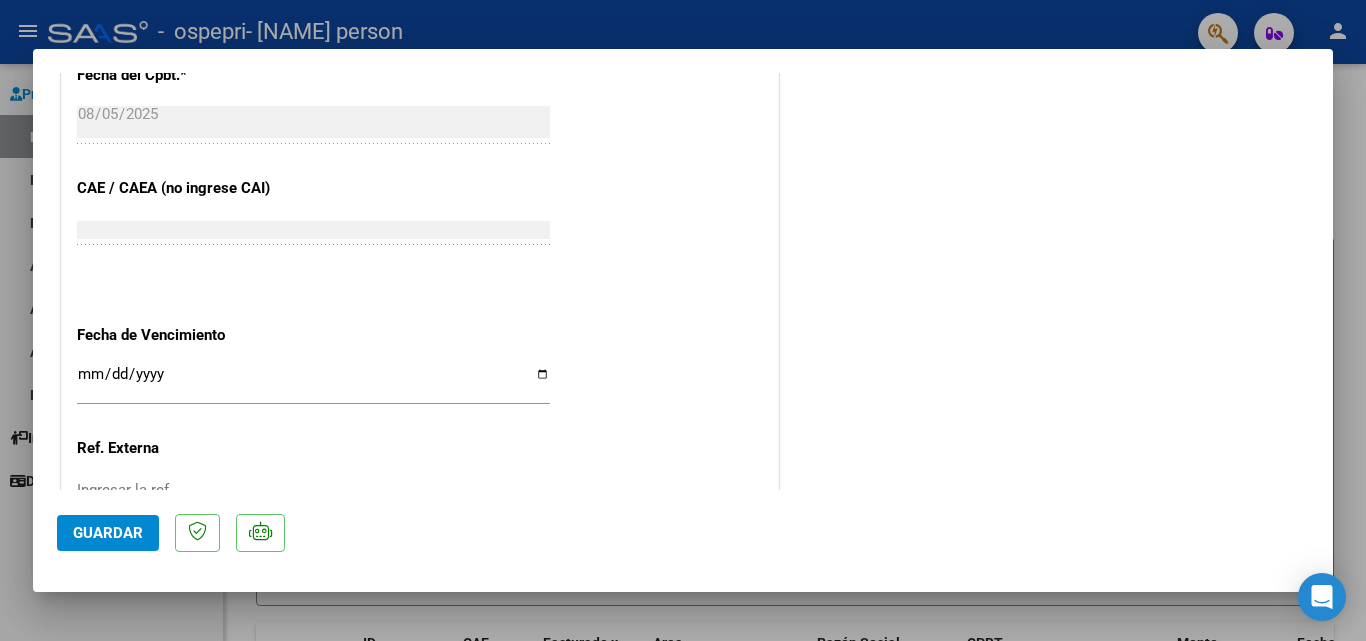 click on "Ingresar la fecha" at bounding box center (313, 382) 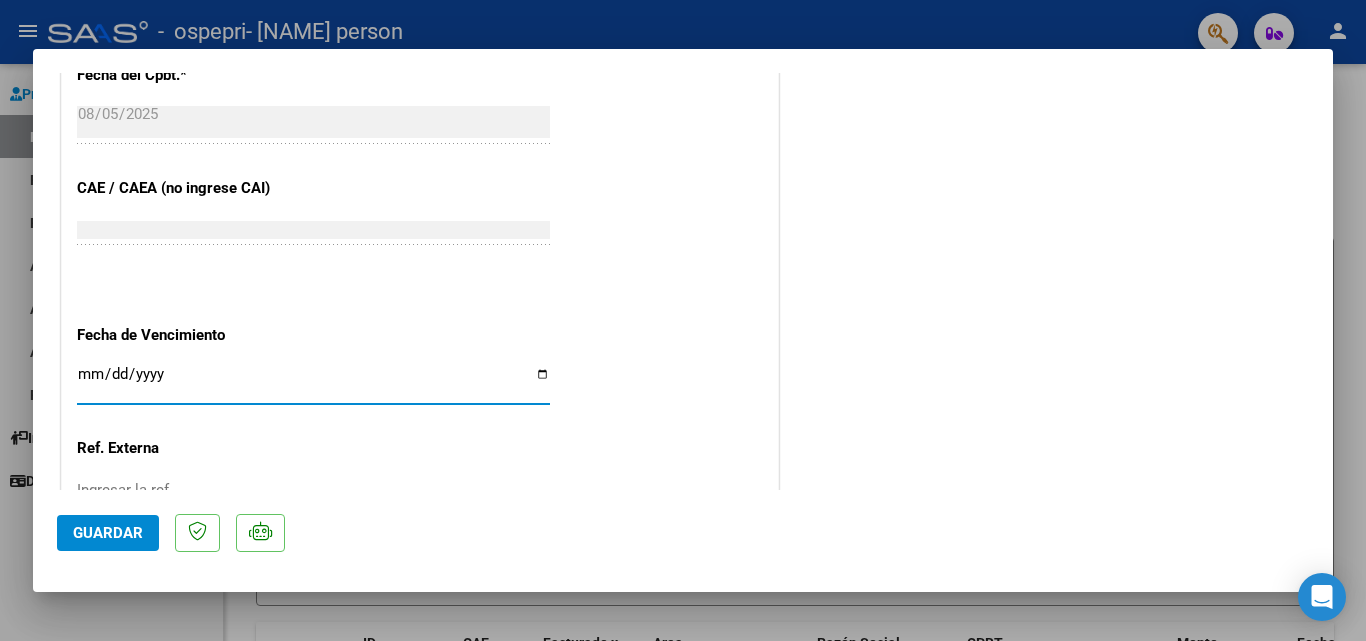 type on "2025-08-15" 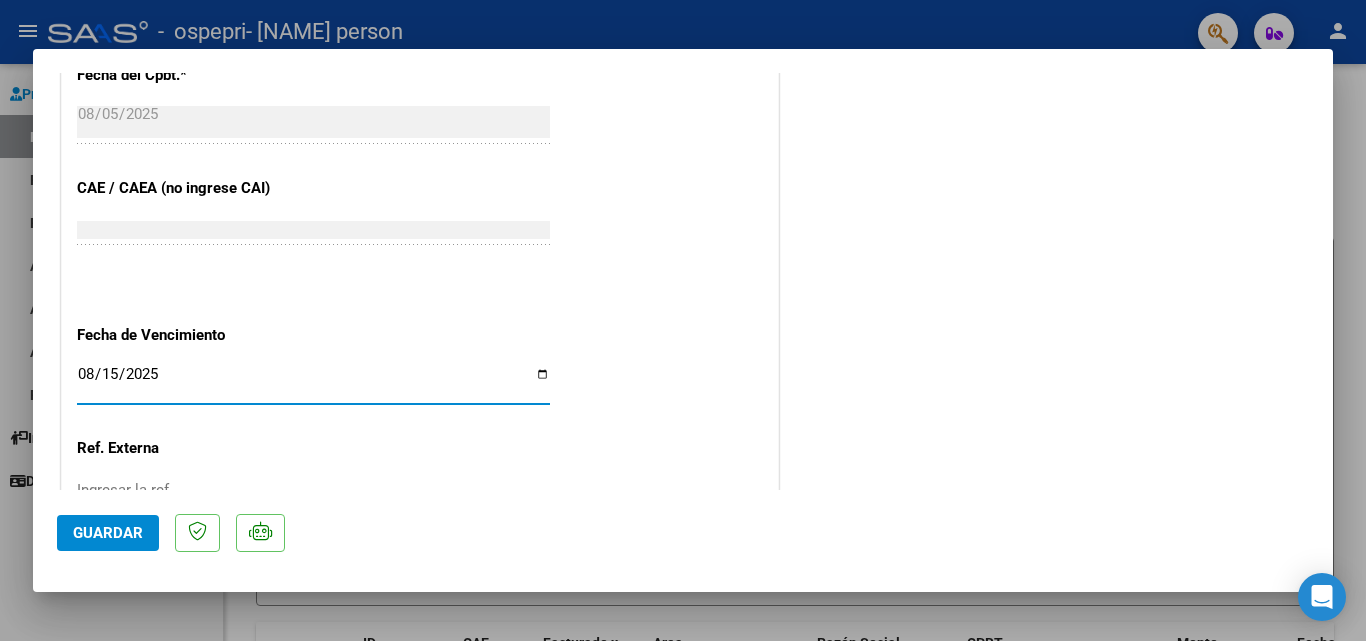 click on "CUIT  *   [CUIT] Ingresar CUIT  ANALISIS PRESTADOR  [NAME]  ARCA Padrón  Area destinado * Integración Seleccionar Area Período de Prestación (Ej: 202305 para Mayo 2023    202507 Ingrese el Período de Prestación como indica el ejemplo   Una vez que se asoció a un legajo aprobado no se puede cambiar el período de prestación.   Comprobante Tipo * Factura C Seleccionar Tipo Punto de Venta  *   3 Ingresar el Nro.  Número  *   1184 Ingresar el Nro.  Monto  *   $ 118.757,84 Ingresar el monto  Fecha del Cpbt.  *   2025-08-05 Ingresar la fecha  CAE / CAEA (no ingrese CAI)    [CAE] Ingresar el CAE o CAEA (no ingrese CAI)  Fecha de Vencimiento    2025-08-15 Ingresar la fecha  Ref. Externa    Ingresar la ref.  N° Liquidación    Ingresar el N° Liquidación" at bounding box center (420, -108) 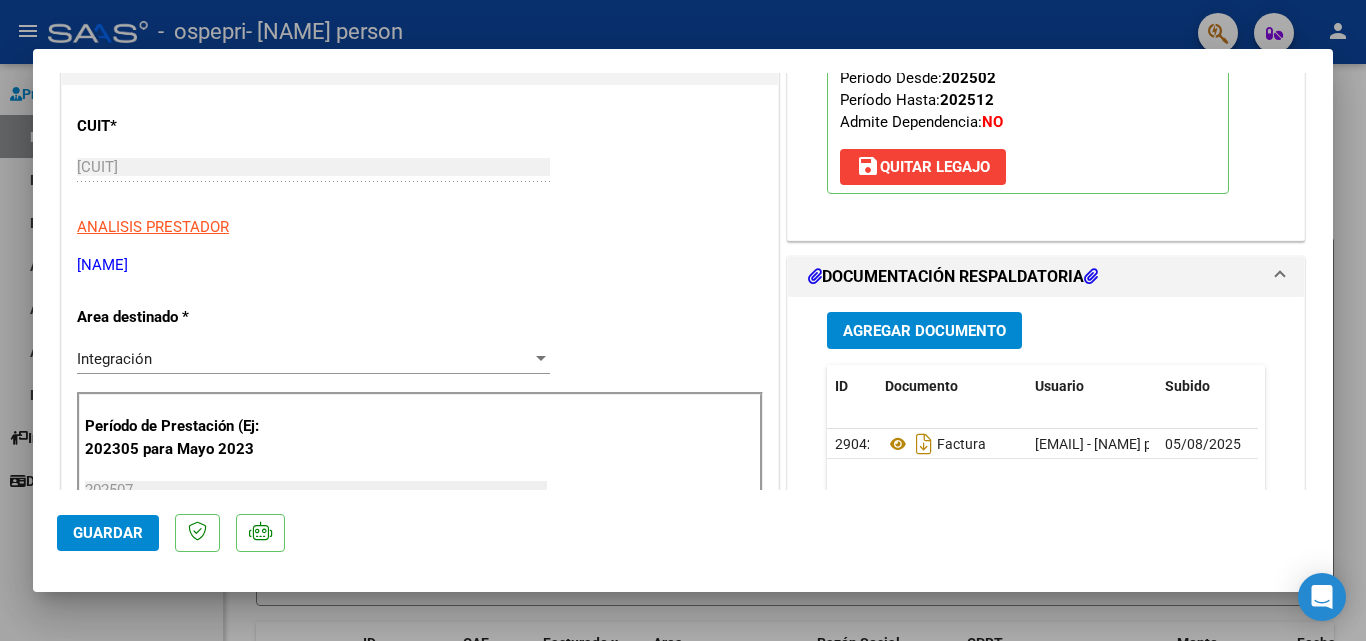 scroll, scrollTop: 324, scrollLeft: 0, axis: vertical 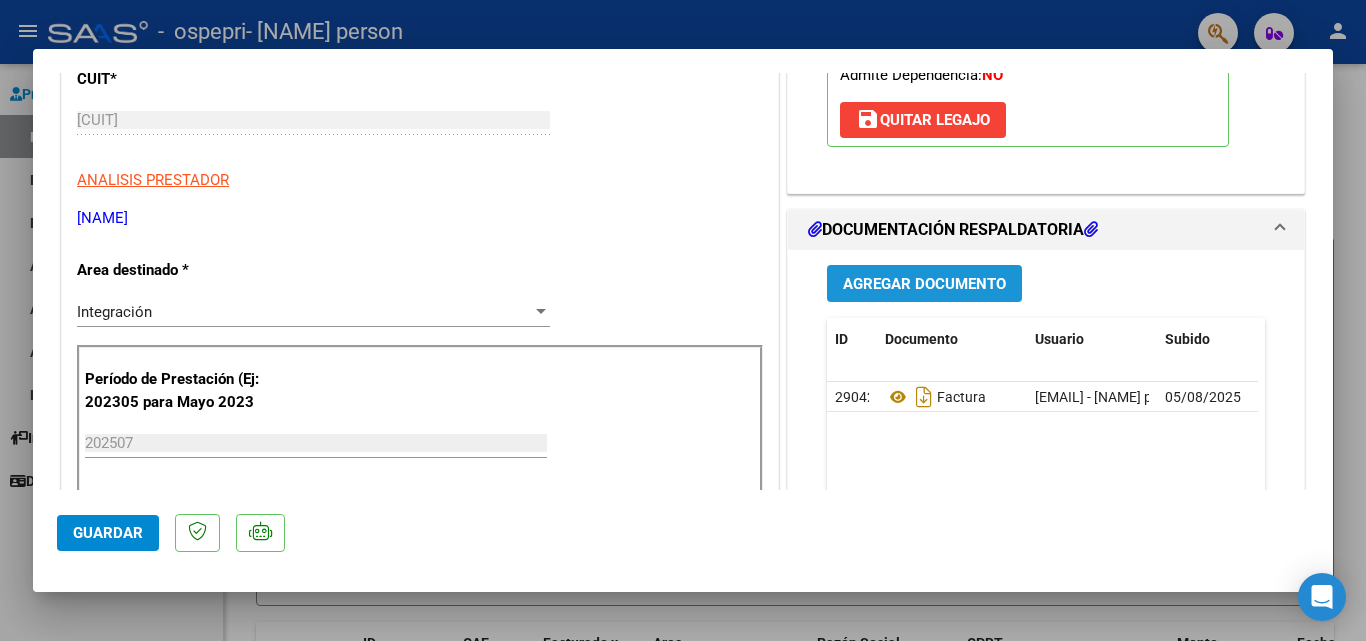 click on "Agregar Documento" at bounding box center [924, 284] 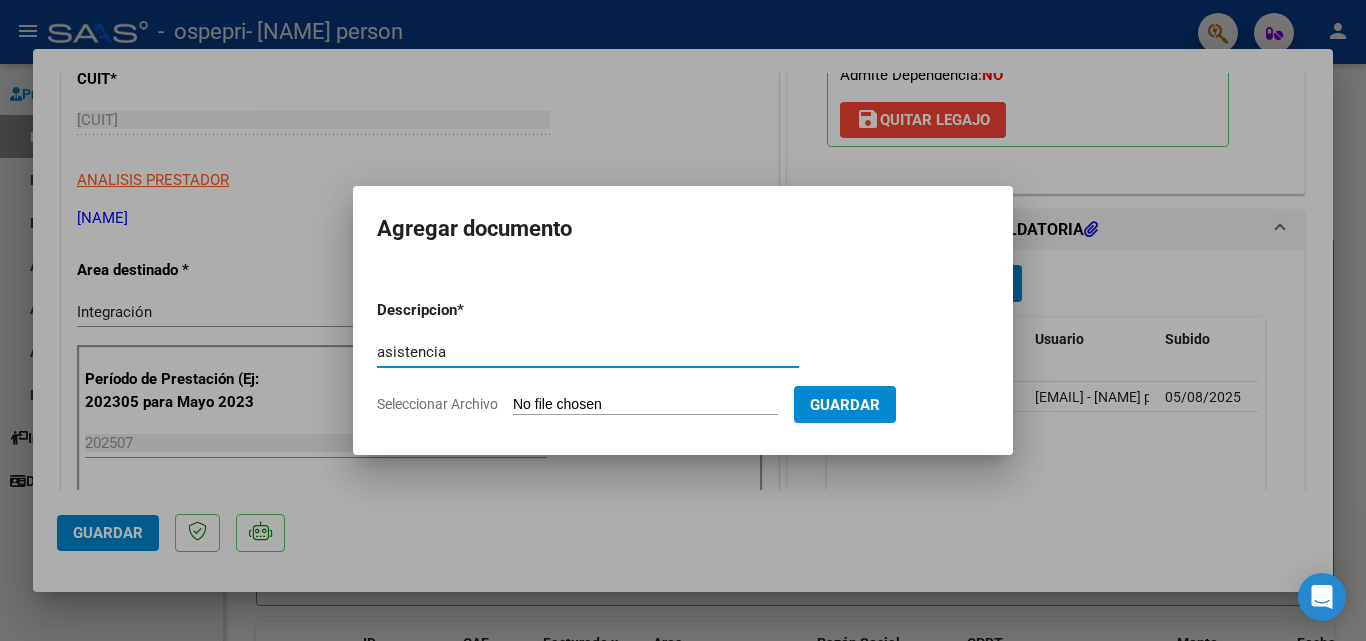 type on "asistencia" 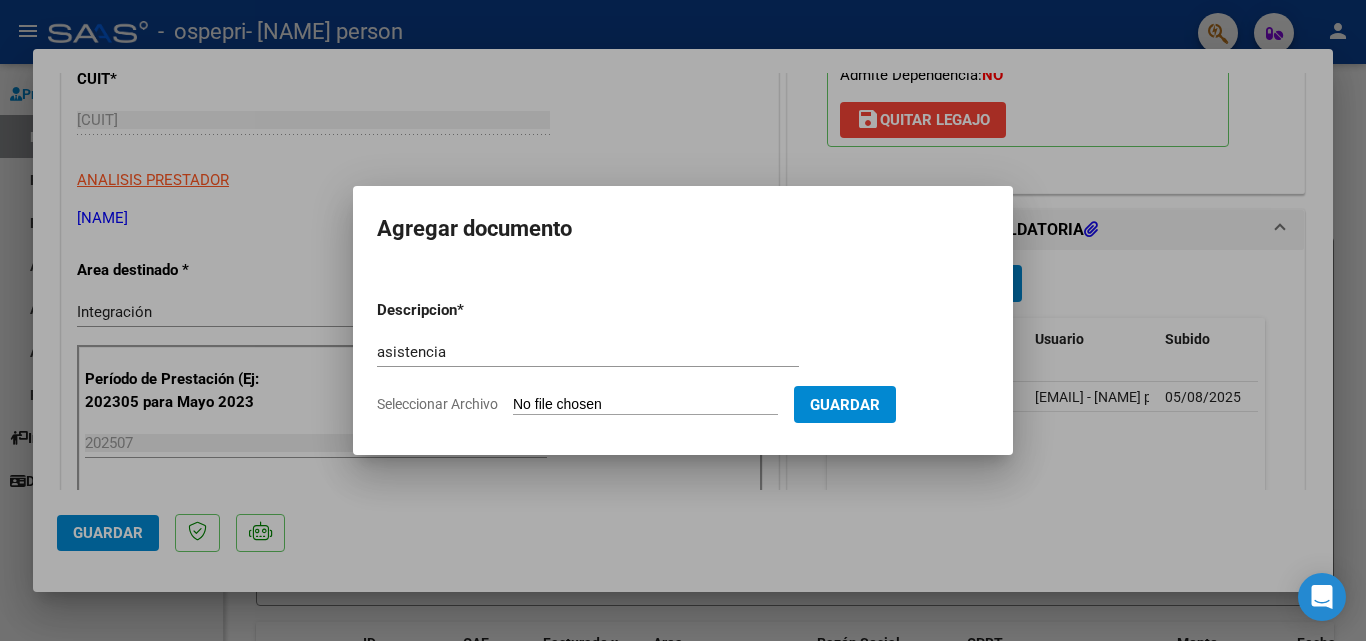 click on "Descripcion  *" at bounding box center (469, 310) 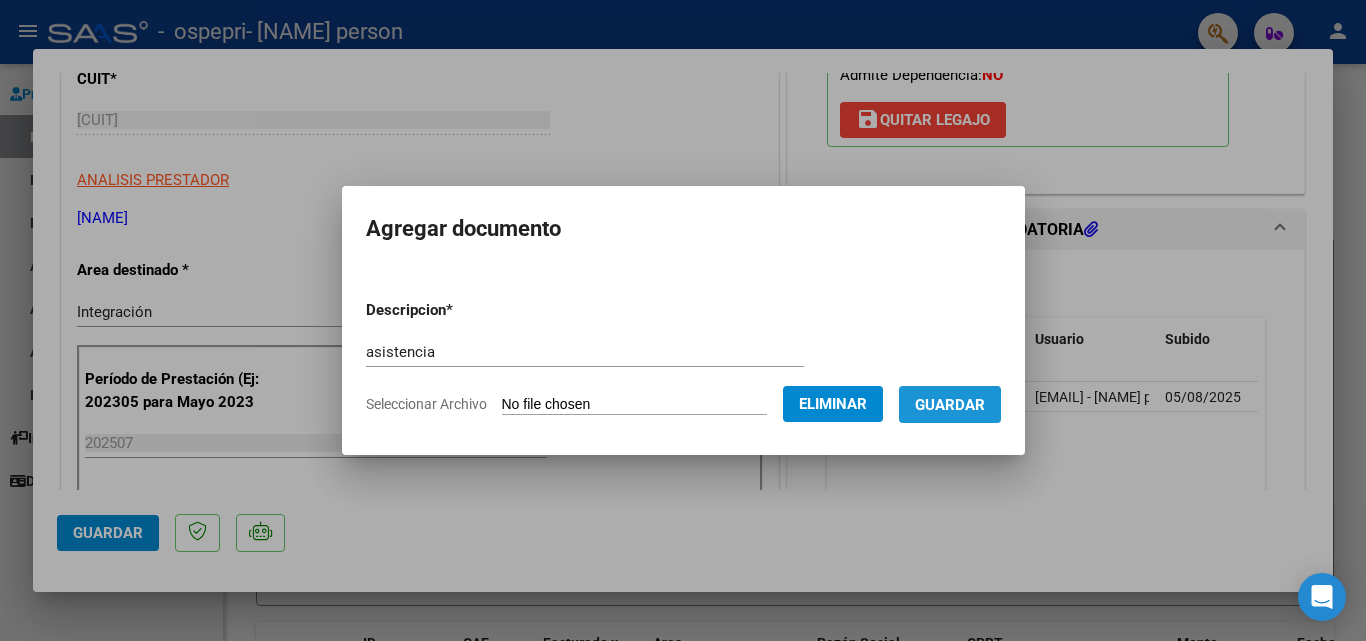 click on "Guardar" at bounding box center (950, 404) 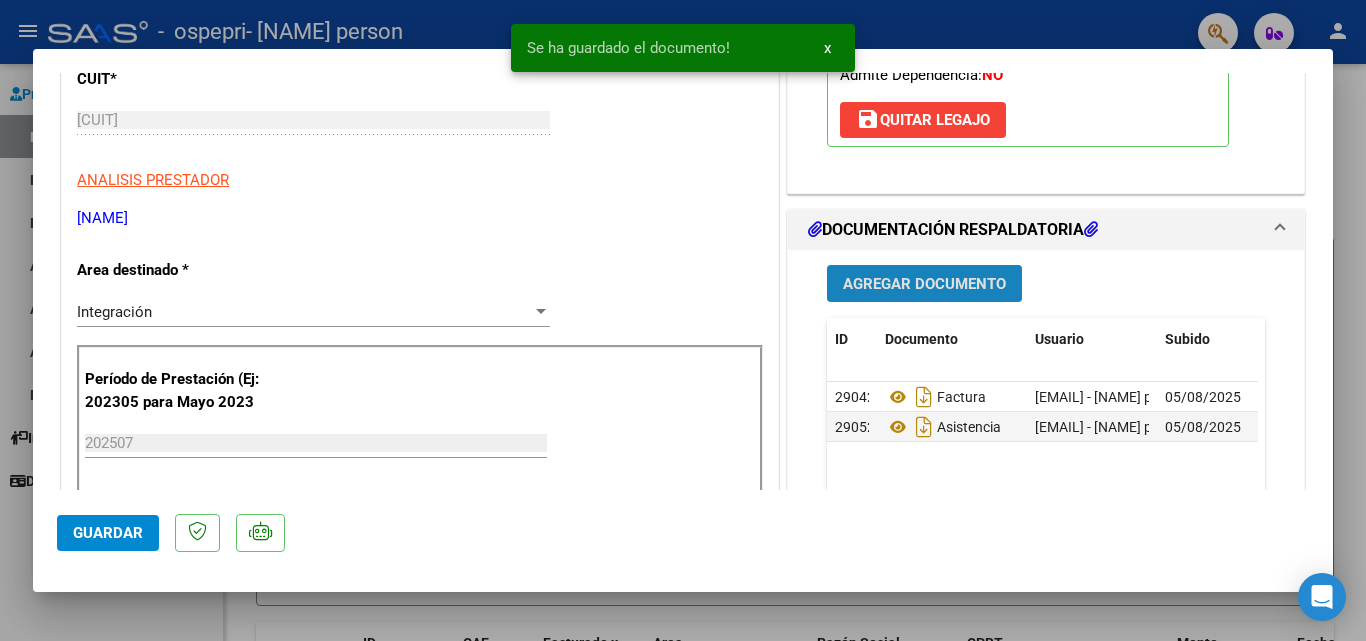 click on "Agregar Documento" at bounding box center (924, 284) 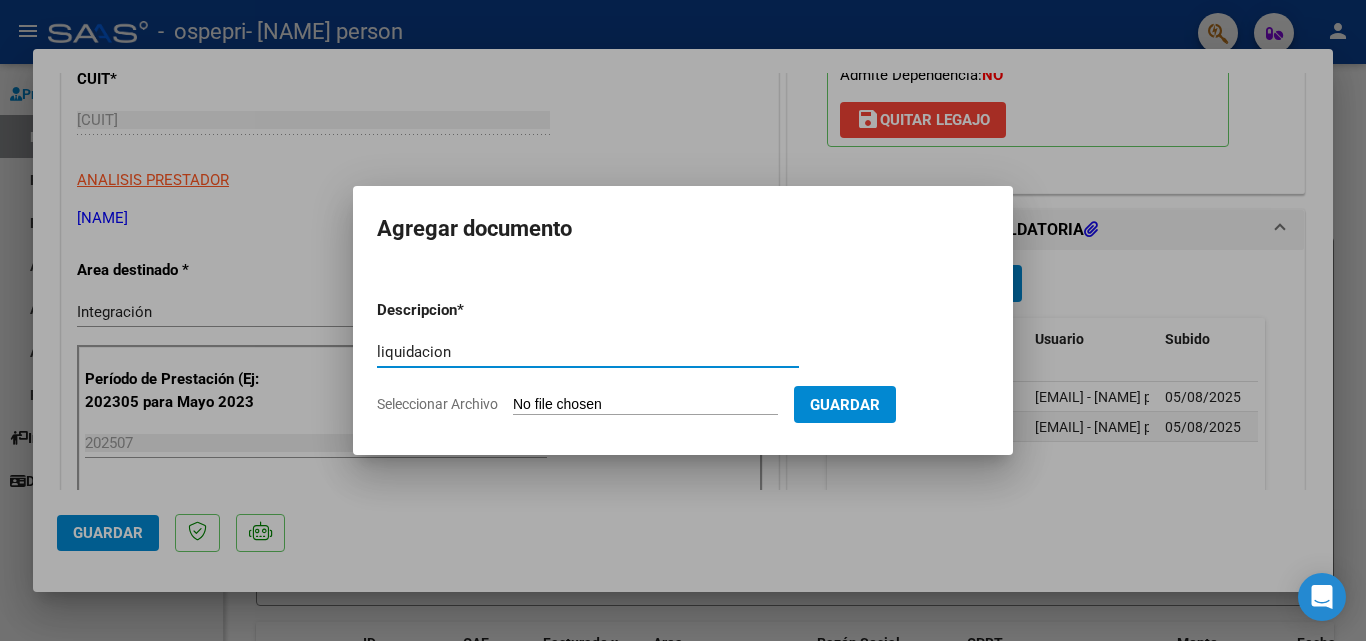 type on "liquidacion" 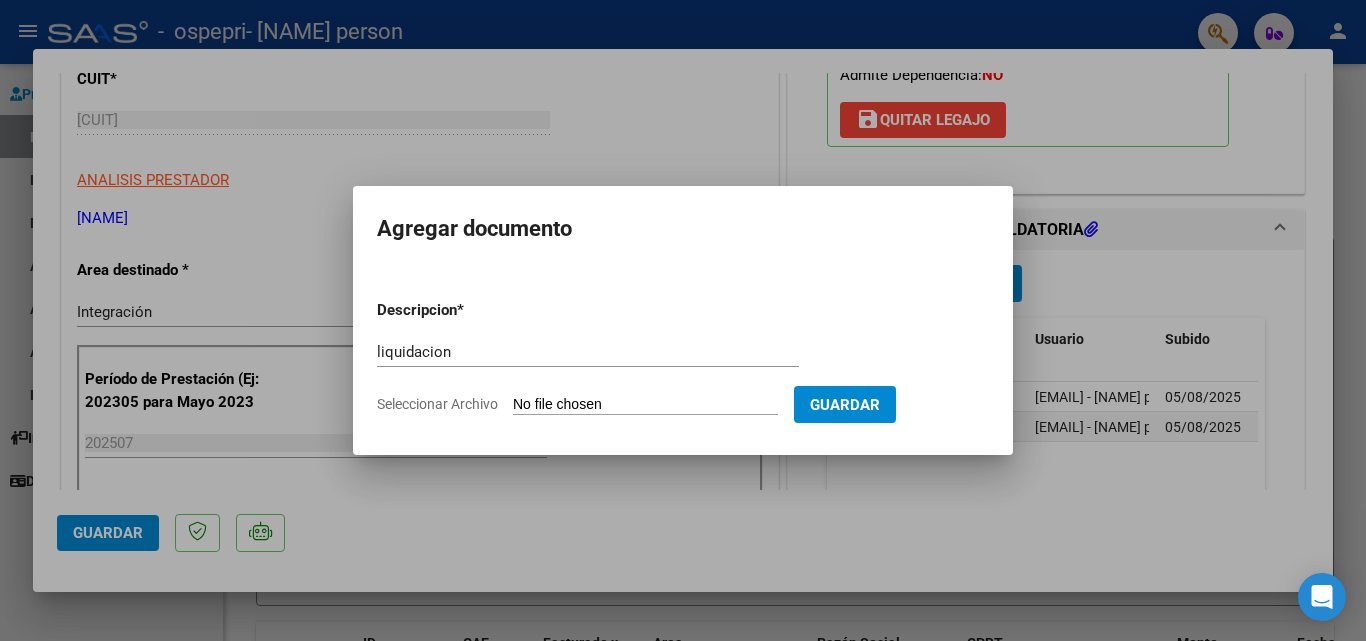 click on "Seleccionar Archivo" at bounding box center [645, 405] 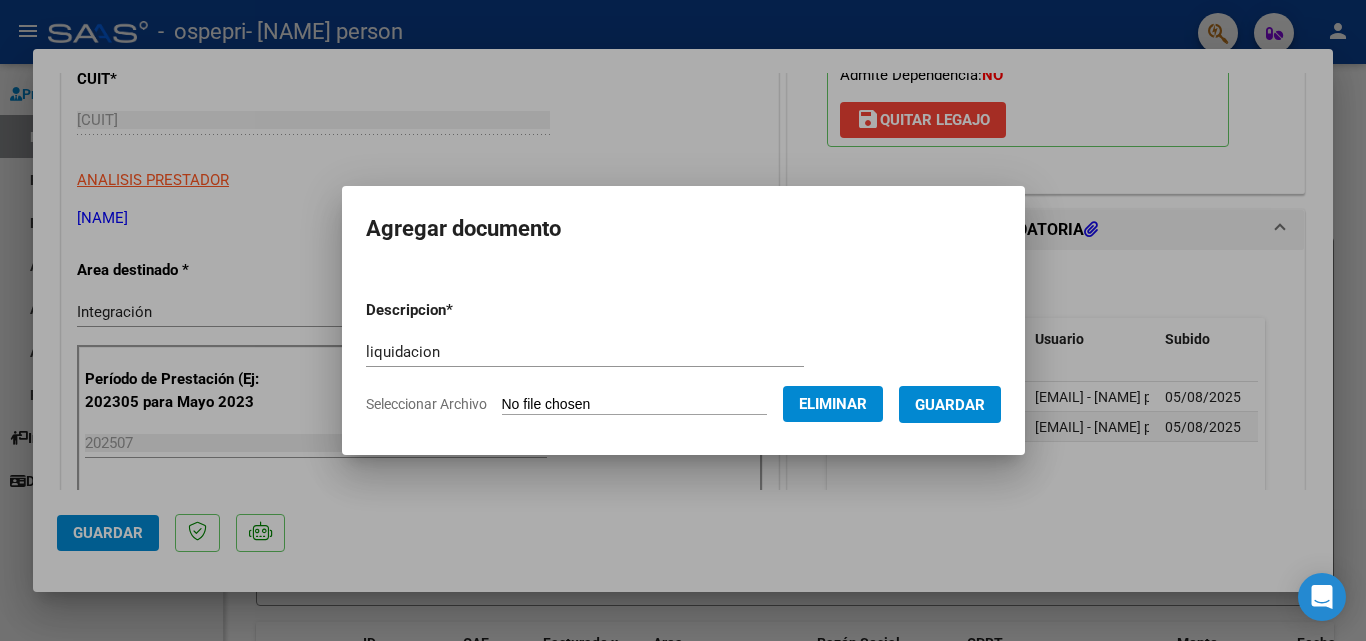 click on "Guardar" at bounding box center [950, 405] 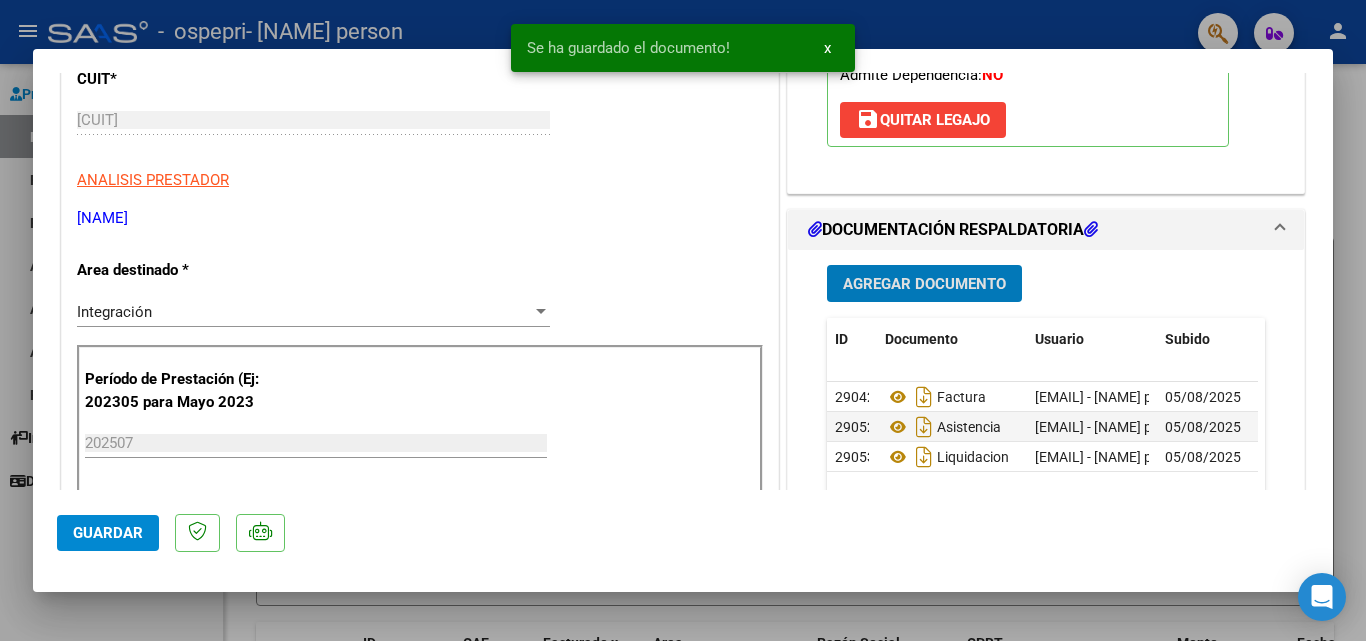 click on "Agregar Documento" at bounding box center (924, 284) 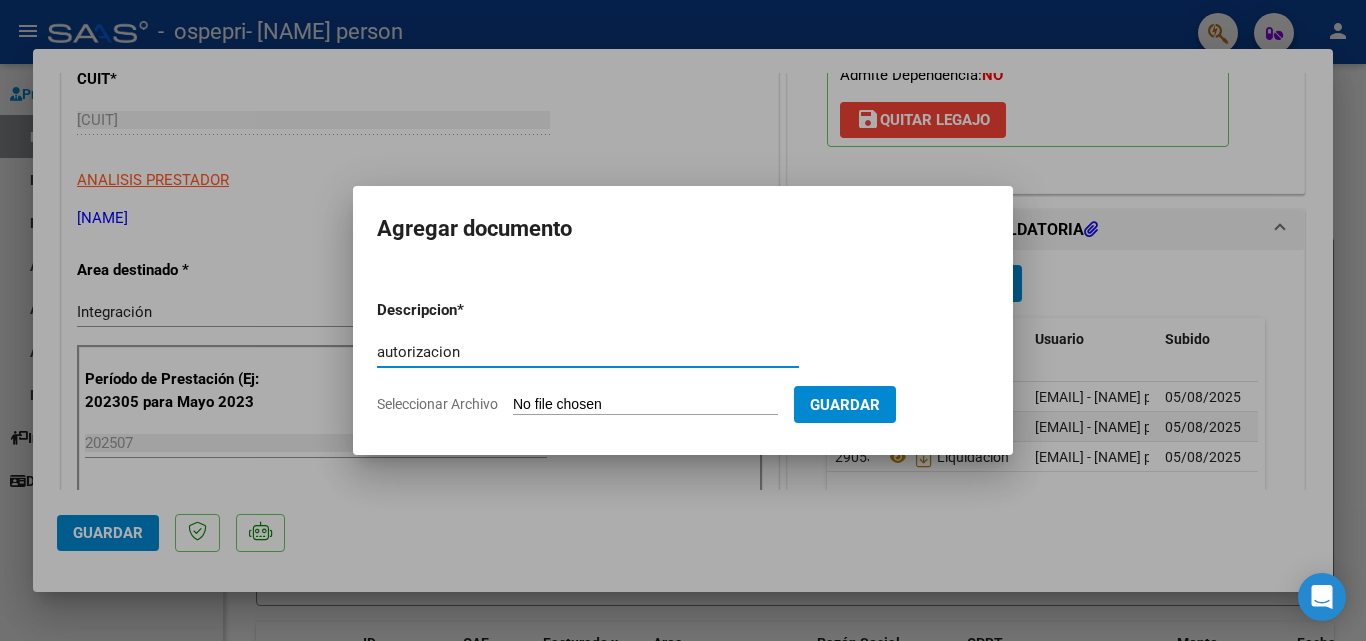 type on "autorizacion" 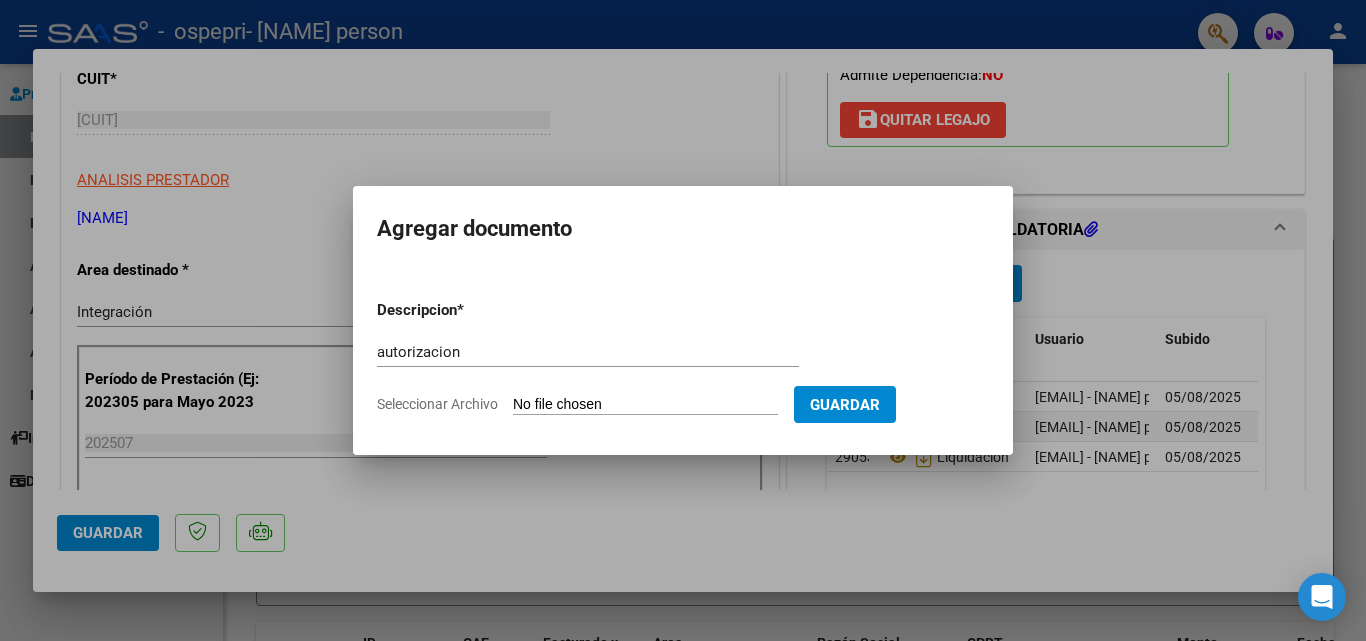 type on "C:\fakepath\[NAME].pdf" 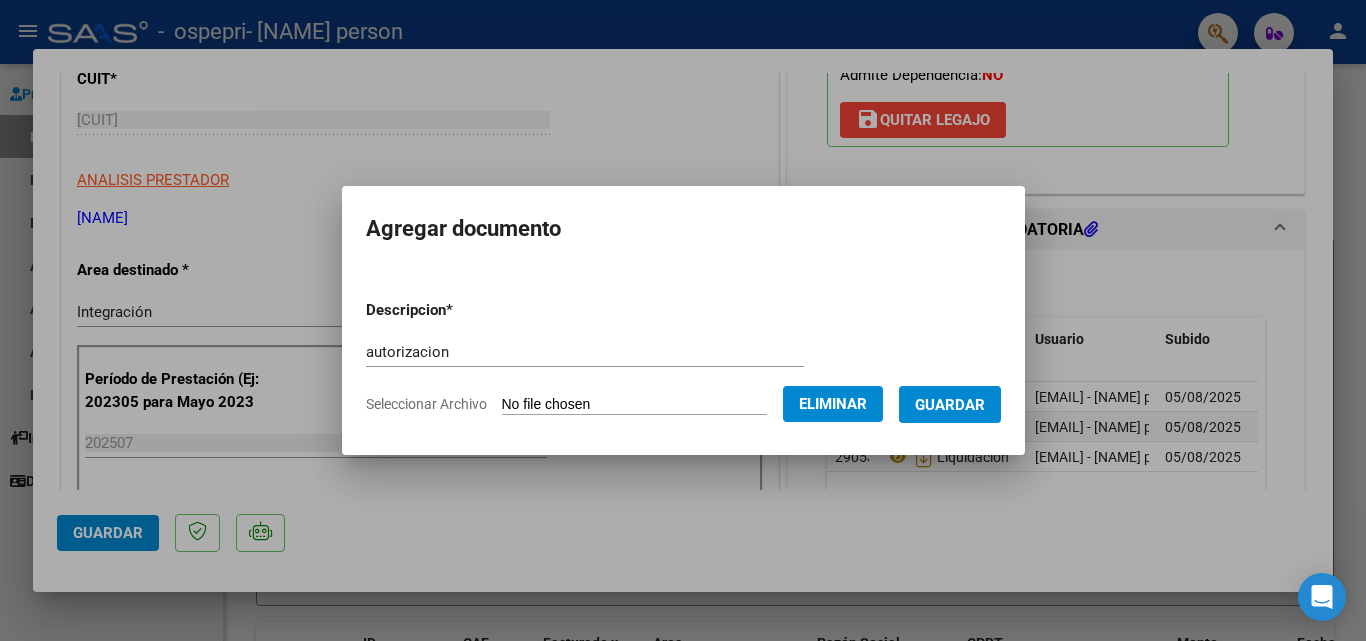 click on "Guardar" at bounding box center [950, 404] 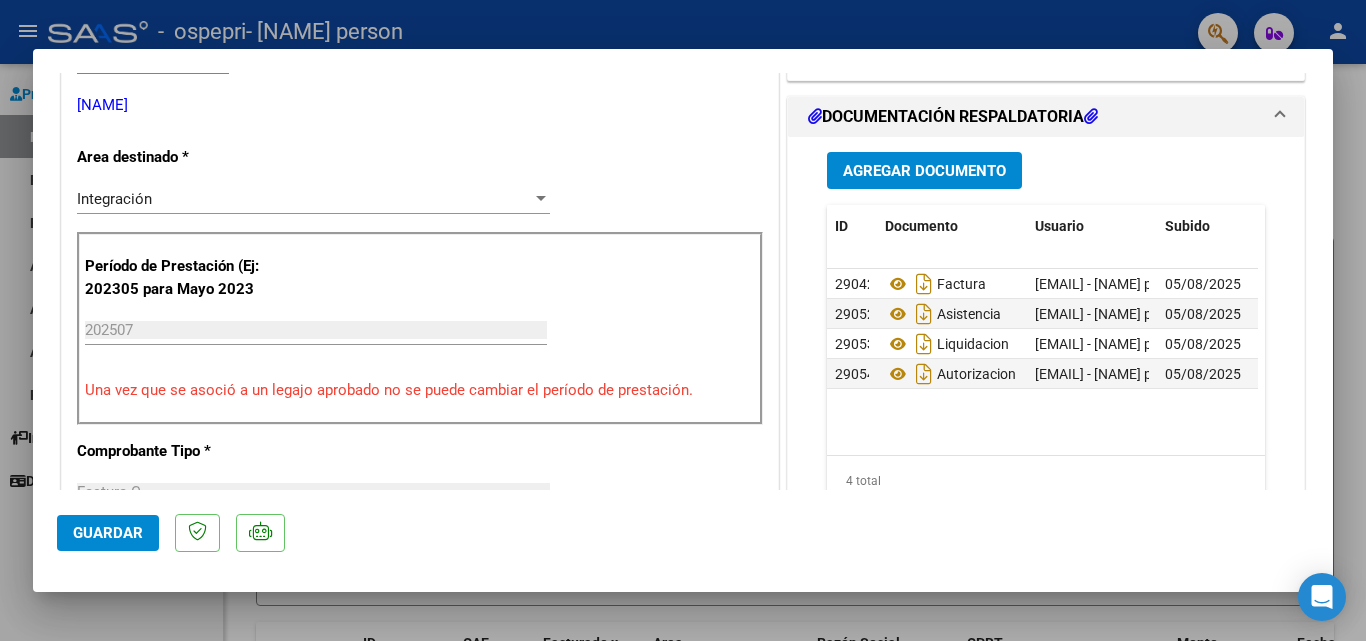 scroll, scrollTop: 475, scrollLeft: 0, axis: vertical 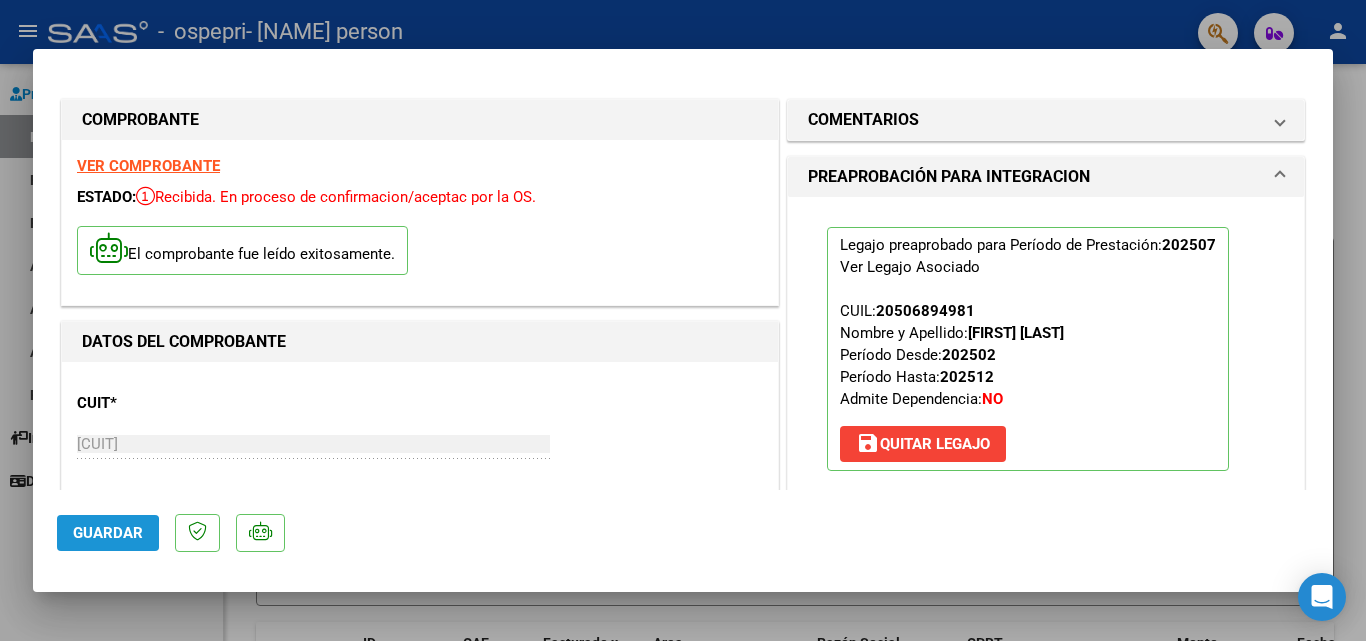 click on "Guardar" 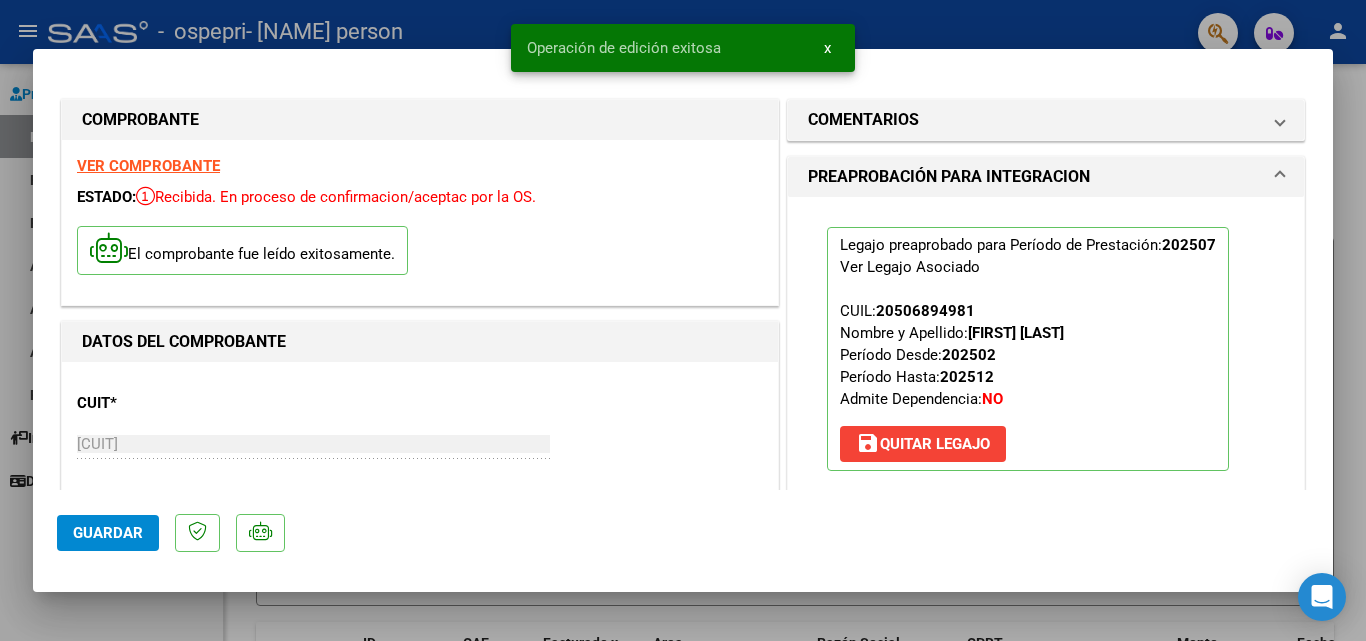 click on "Guardar" 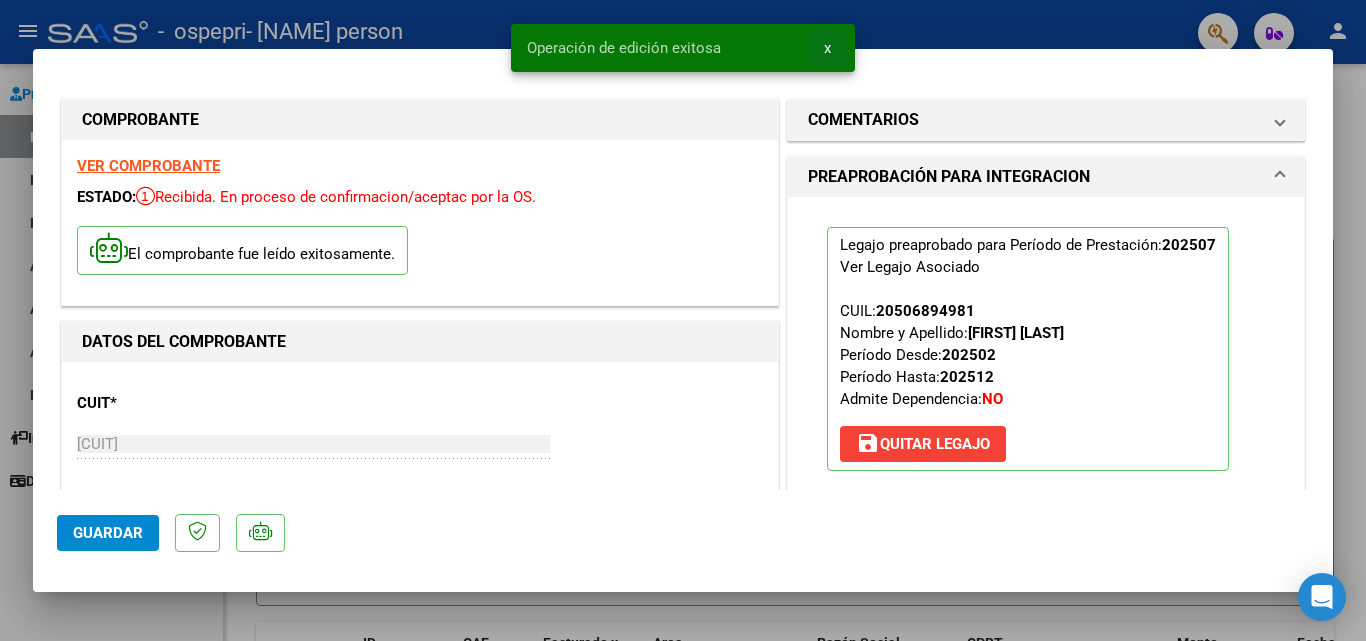 click on "x" at bounding box center [827, 48] 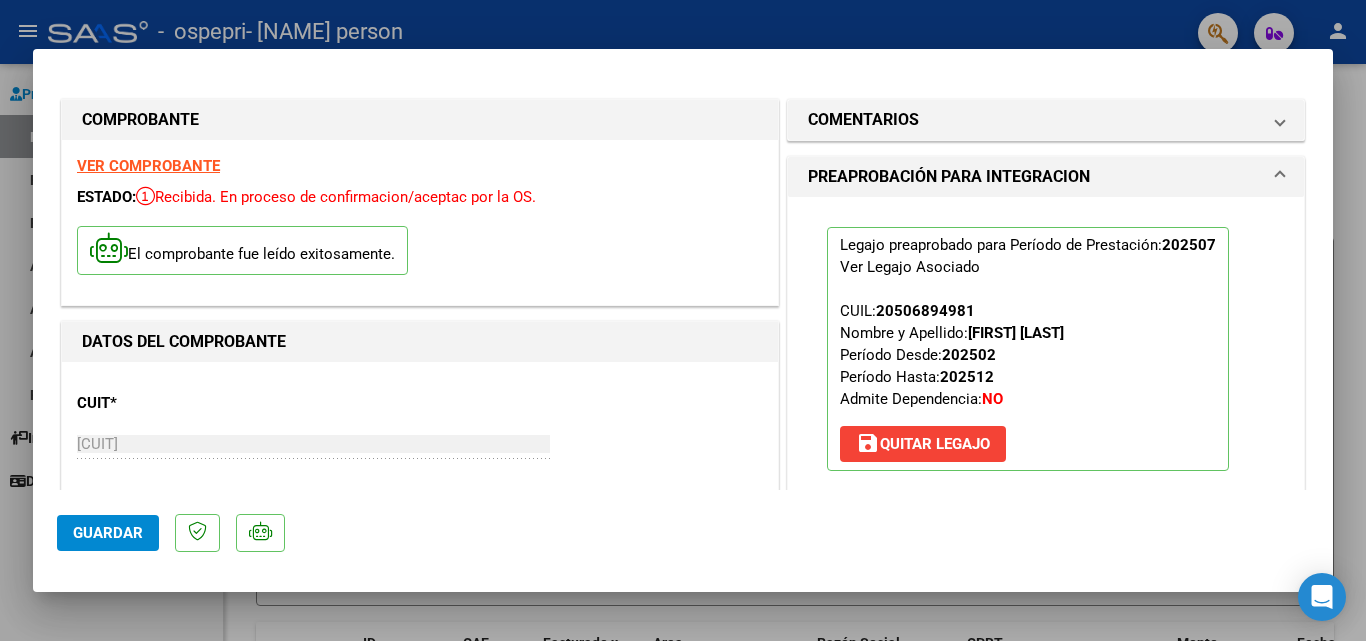 drag, startPoint x: 666, startPoint y: 533, endPoint x: 1084, endPoint y: 351, distance: 455.9035 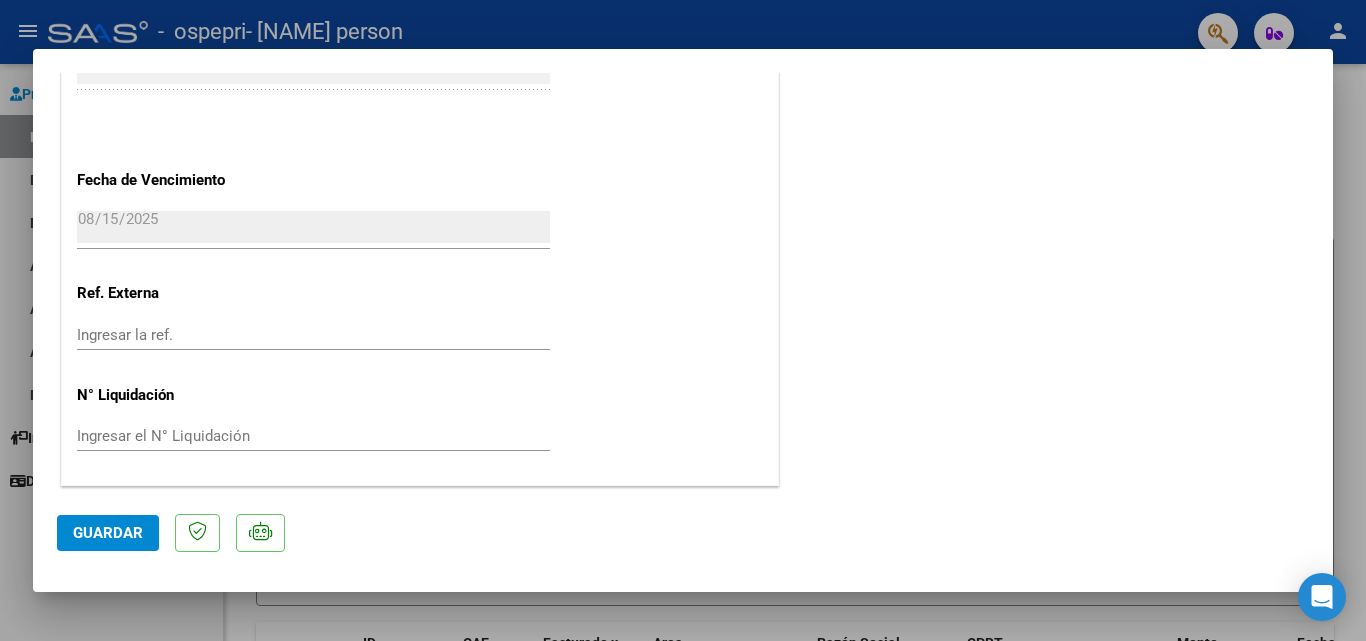 scroll, scrollTop: 0, scrollLeft: 0, axis: both 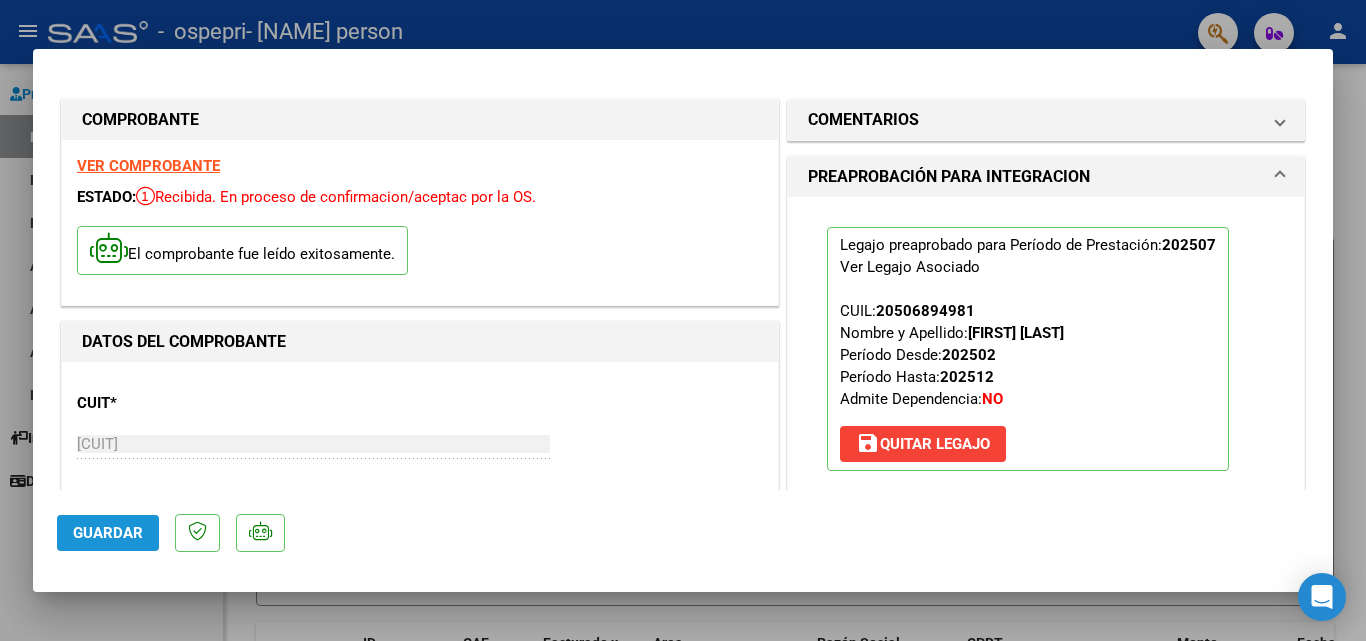 click on "Guardar" 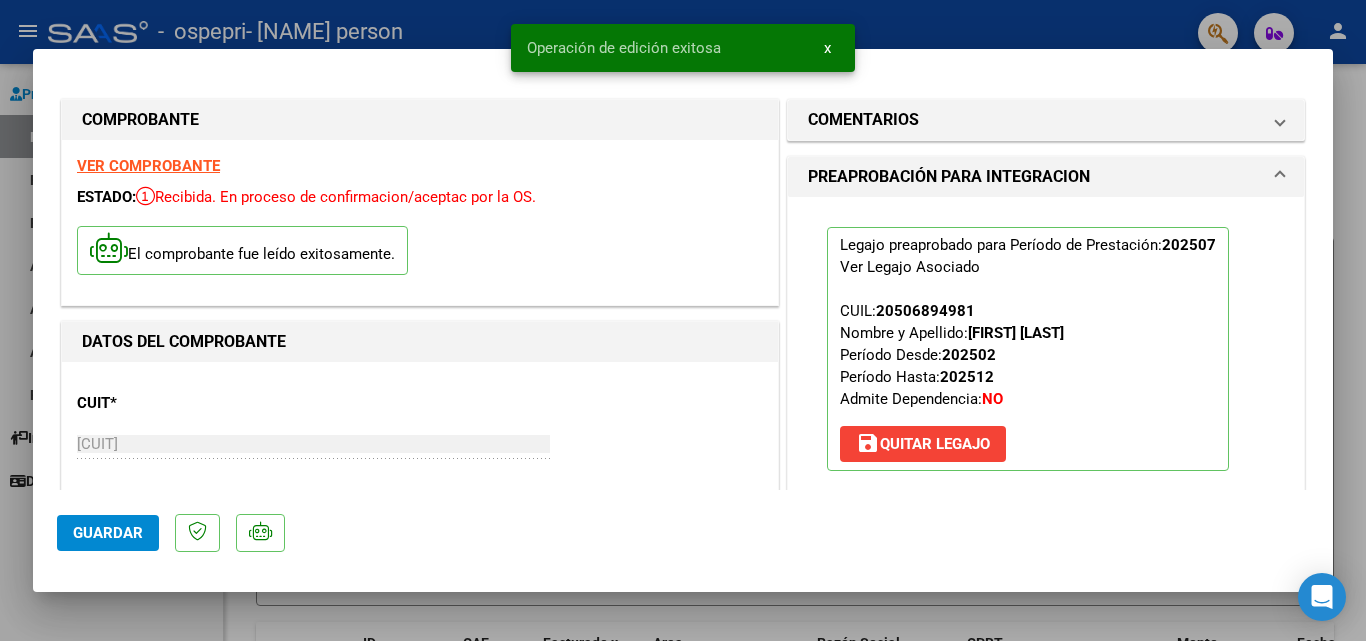 click at bounding box center (683, 320) 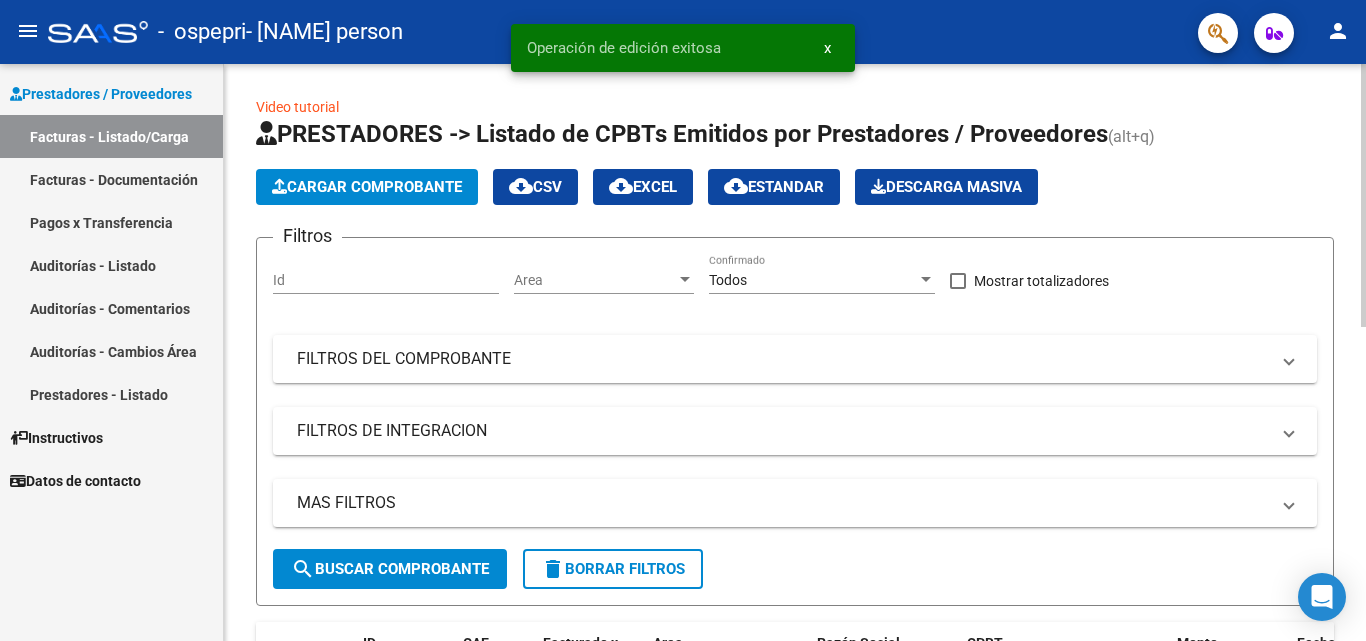 click on "Cargar Comprobante" 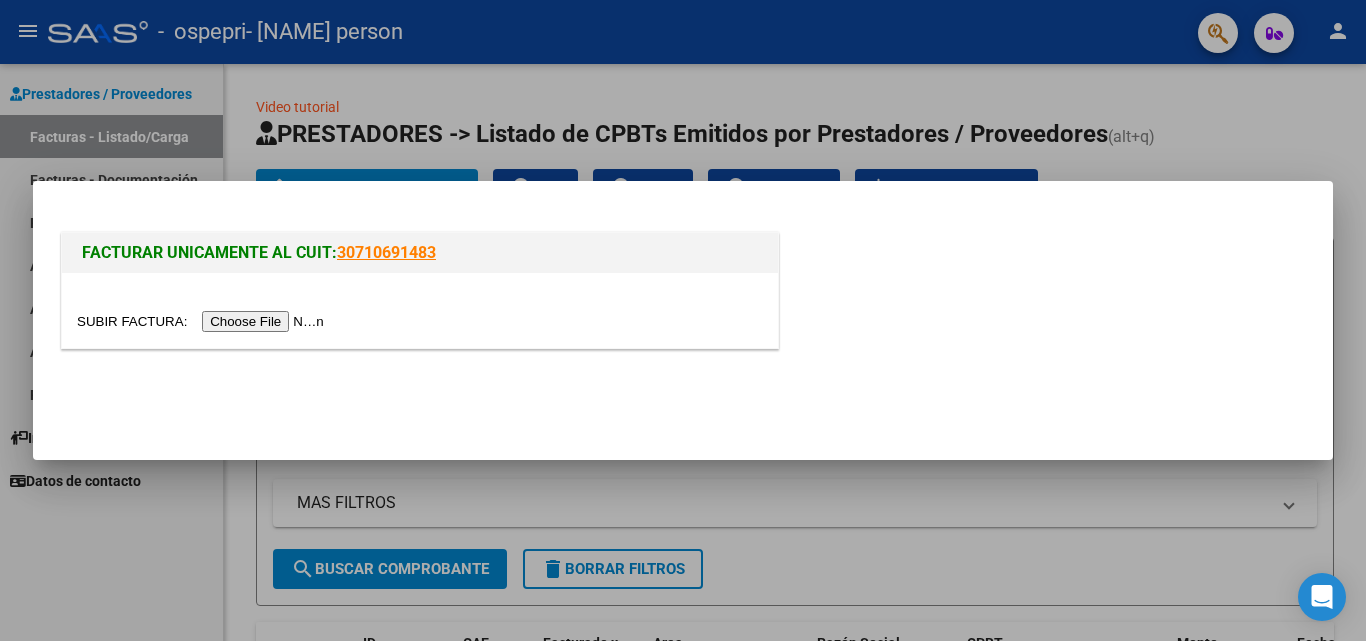 click at bounding box center [203, 321] 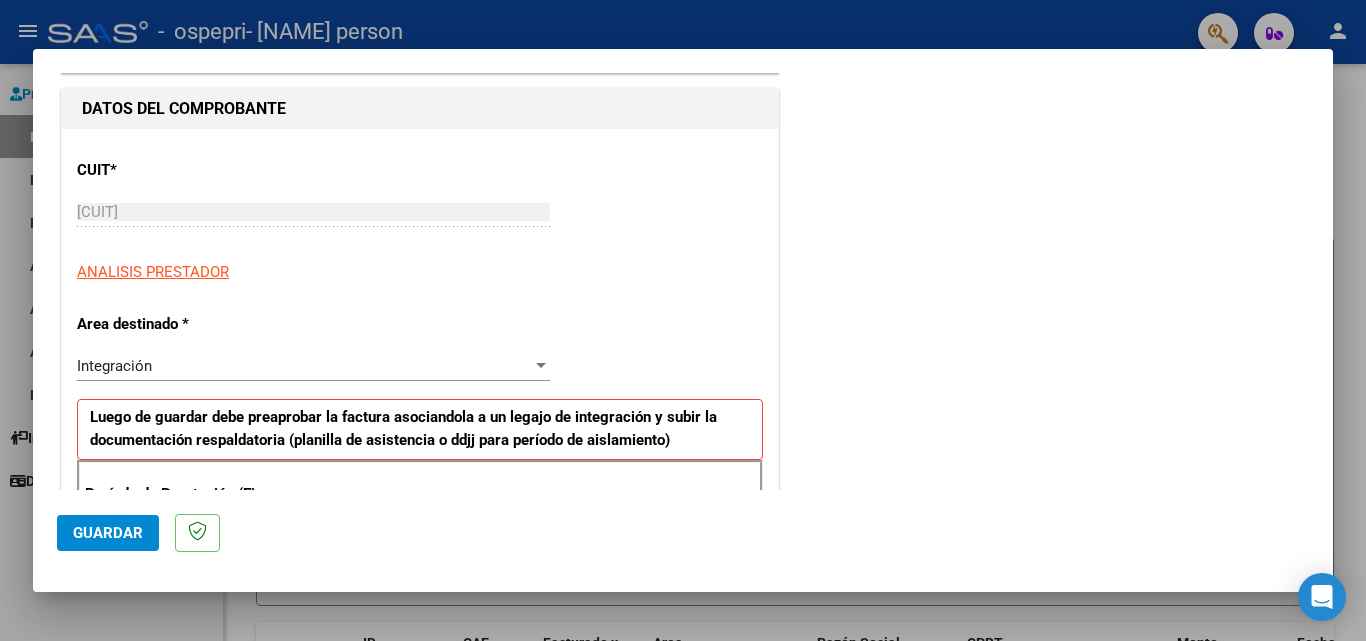 scroll, scrollTop: 515, scrollLeft: 0, axis: vertical 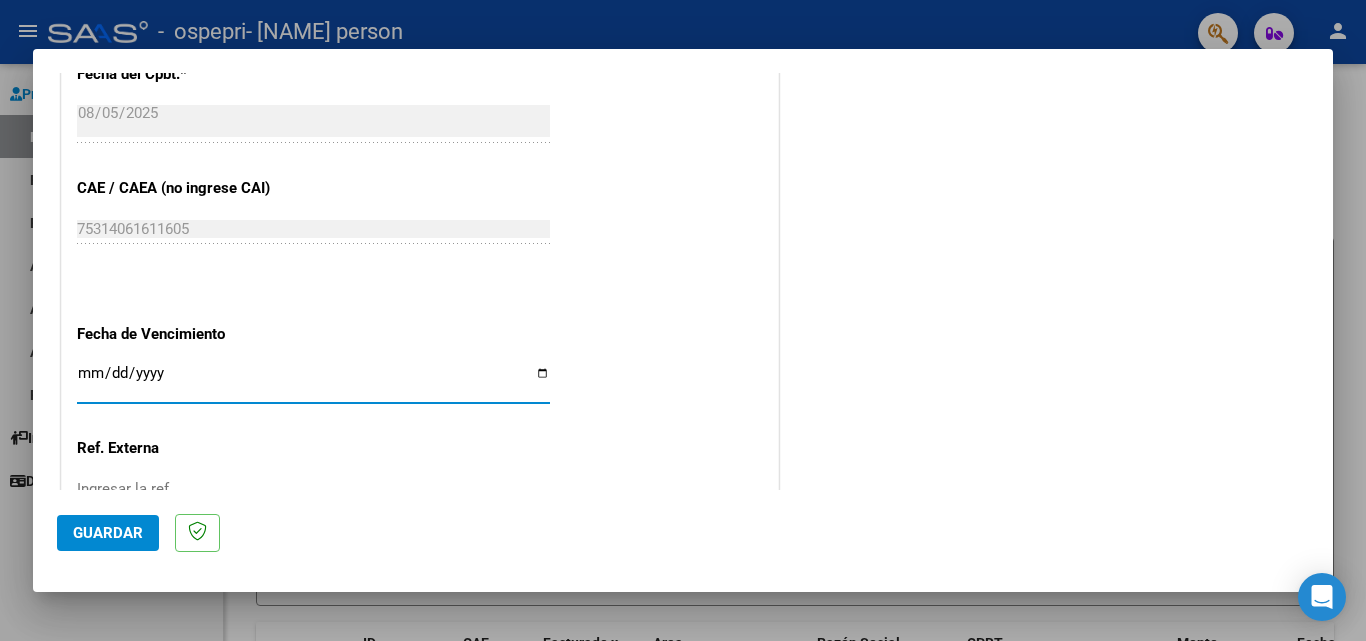 click on "Ingresar la fecha" at bounding box center [313, 381] 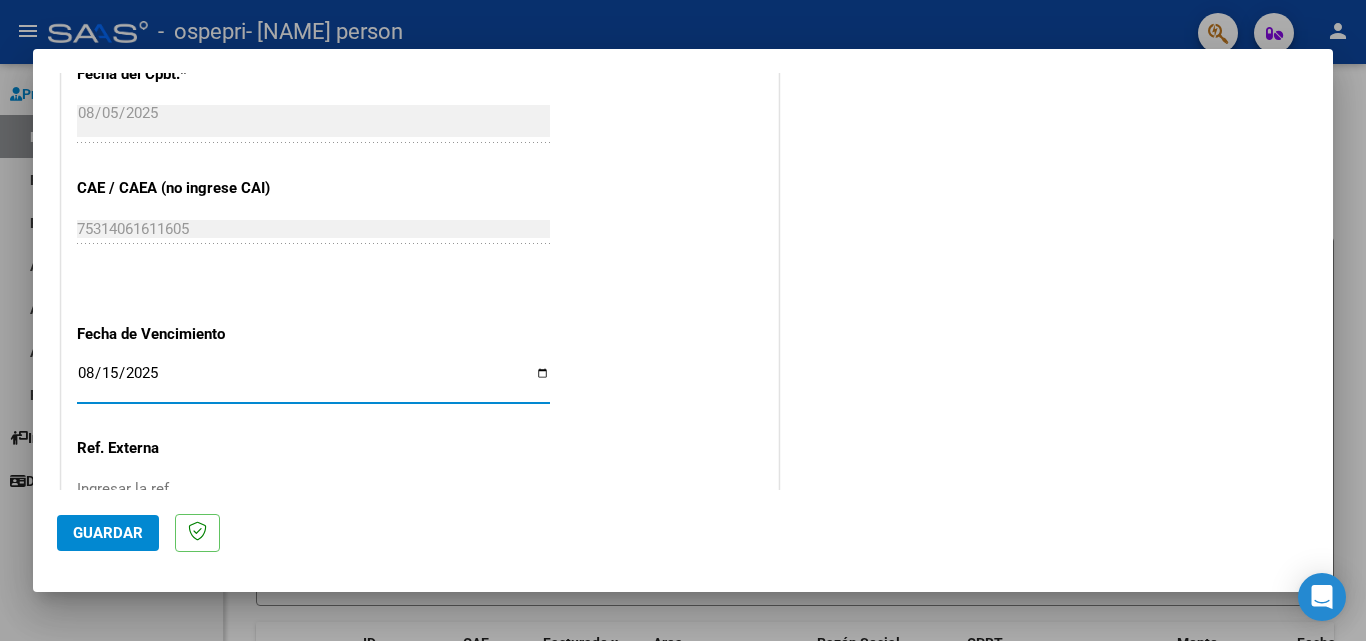 drag, startPoint x: 694, startPoint y: 290, endPoint x: 704, endPoint y: 291, distance: 10.049875 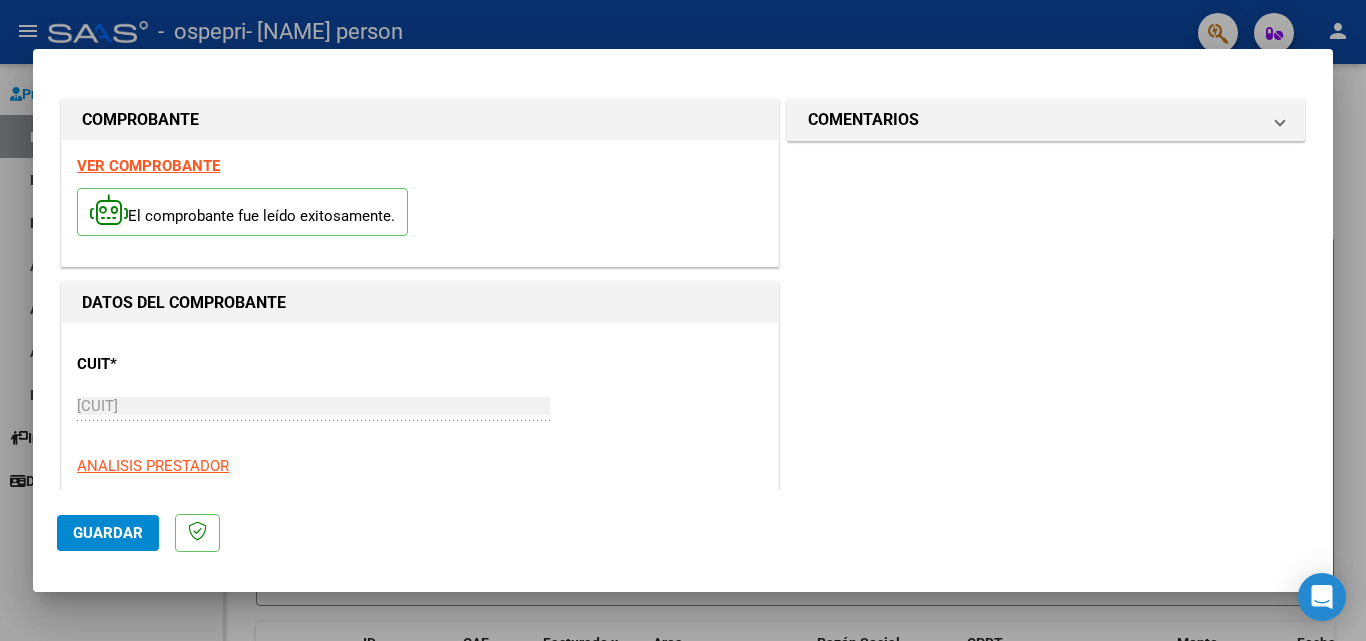 scroll, scrollTop: 1305, scrollLeft: 0, axis: vertical 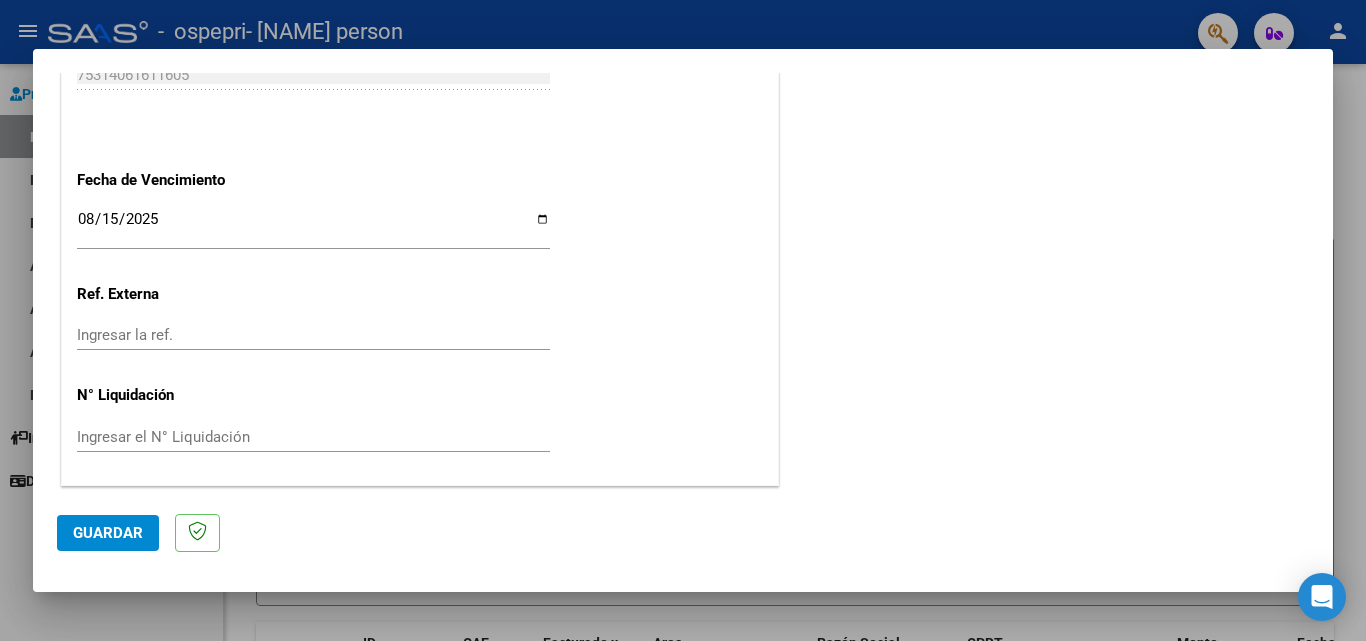 click on "Guardar" 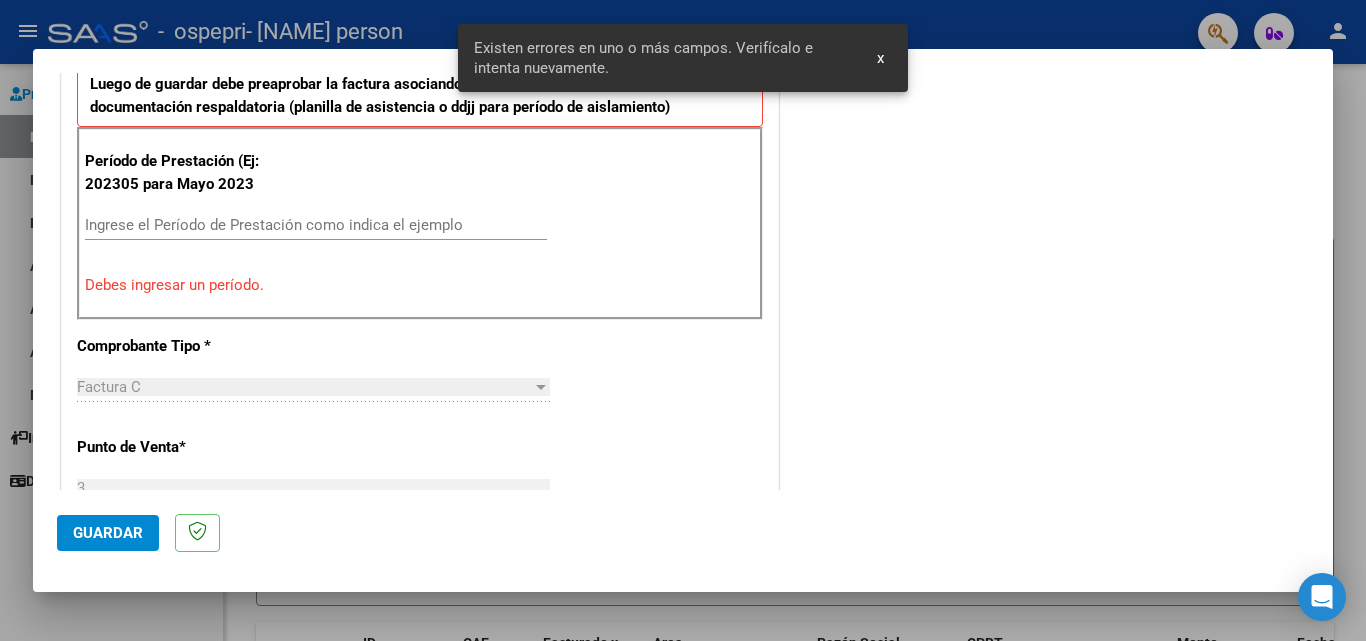 scroll, scrollTop: 451, scrollLeft: 0, axis: vertical 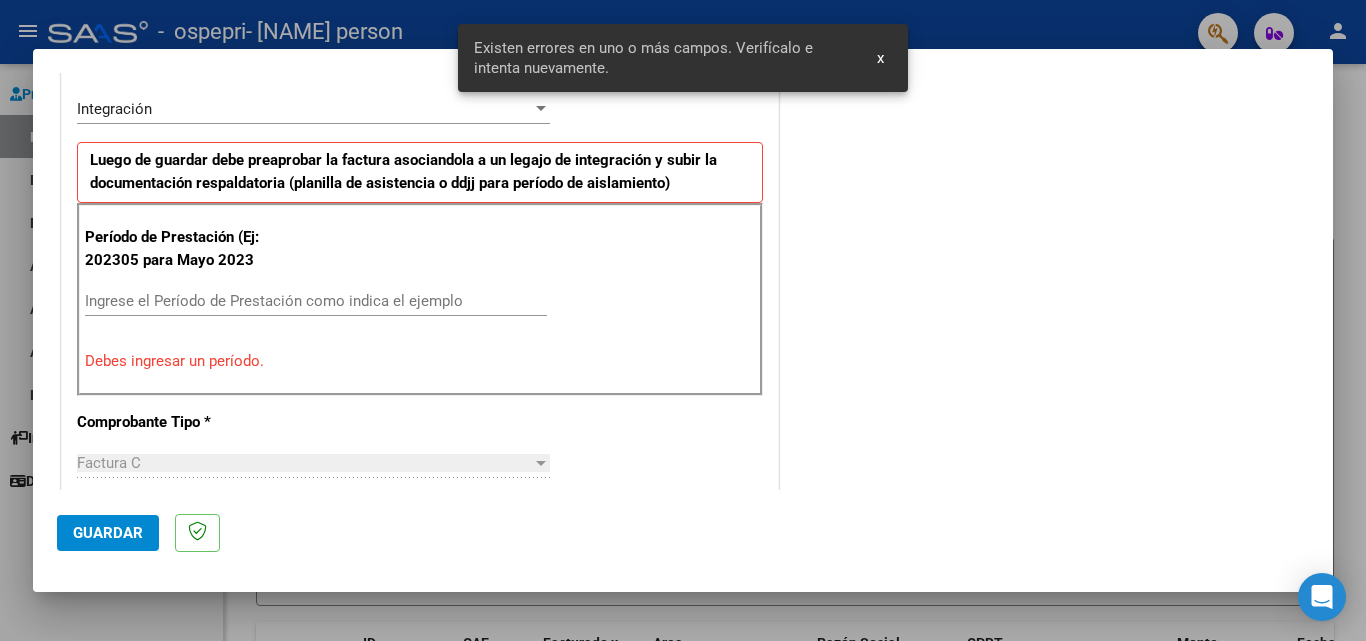 click on "Ingrese el Período de Prestación como indica el ejemplo" at bounding box center [316, 301] 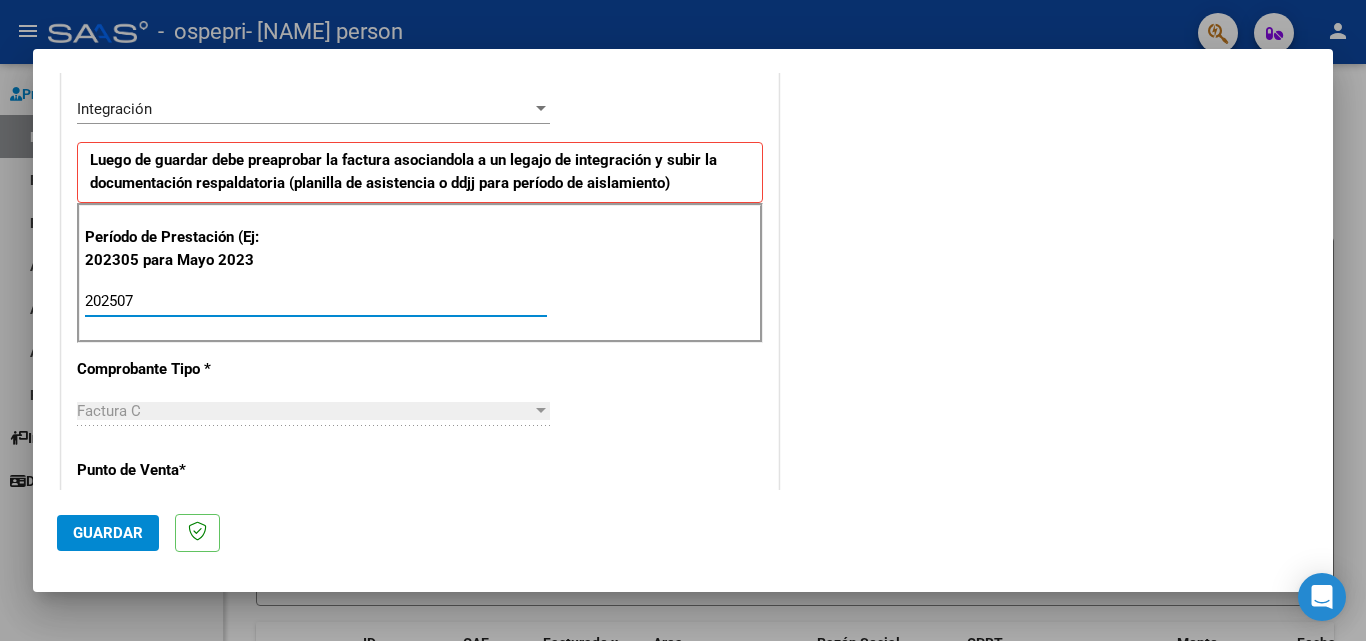 type on "202507" 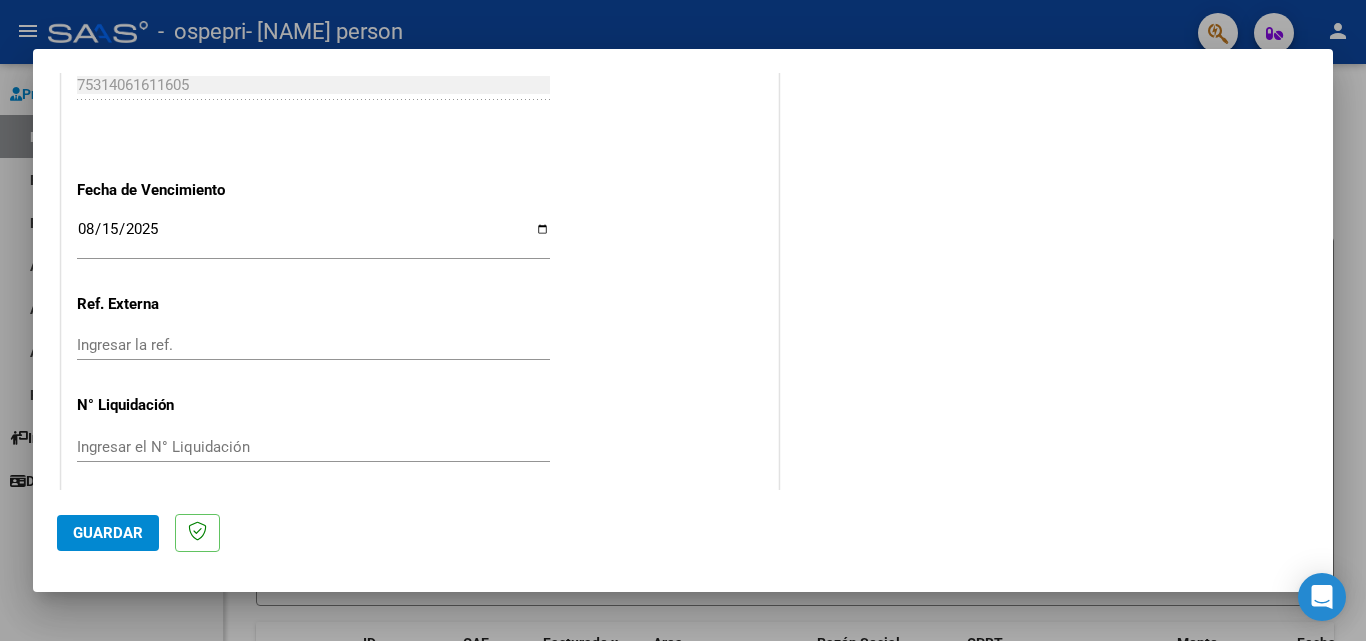 scroll, scrollTop: 1305, scrollLeft: 0, axis: vertical 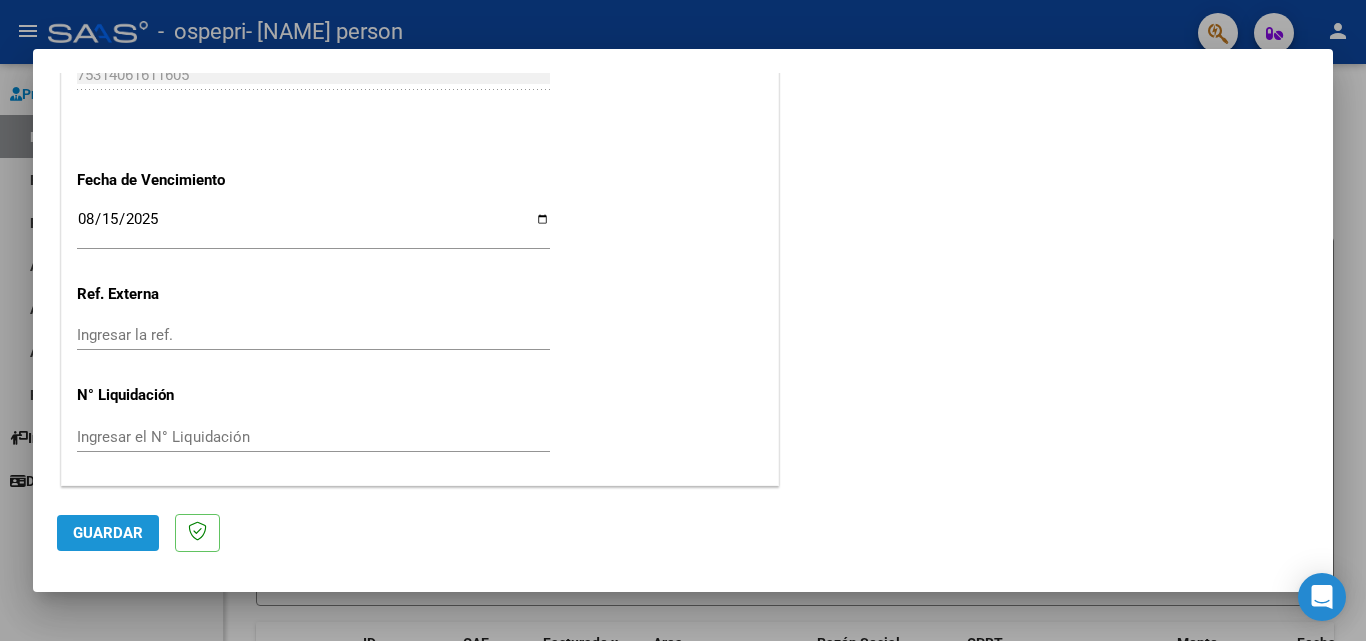 click on "Guardar" 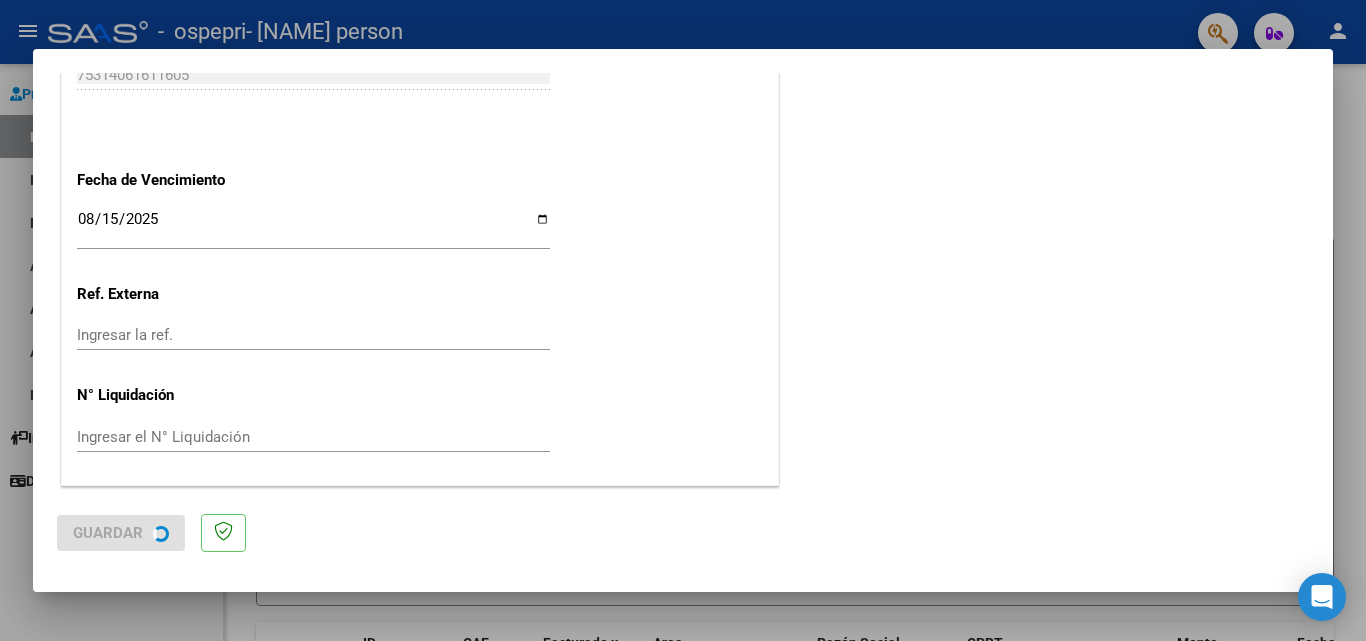 scroll, scrollTop: 0, scrollLeft: 0, axis: both 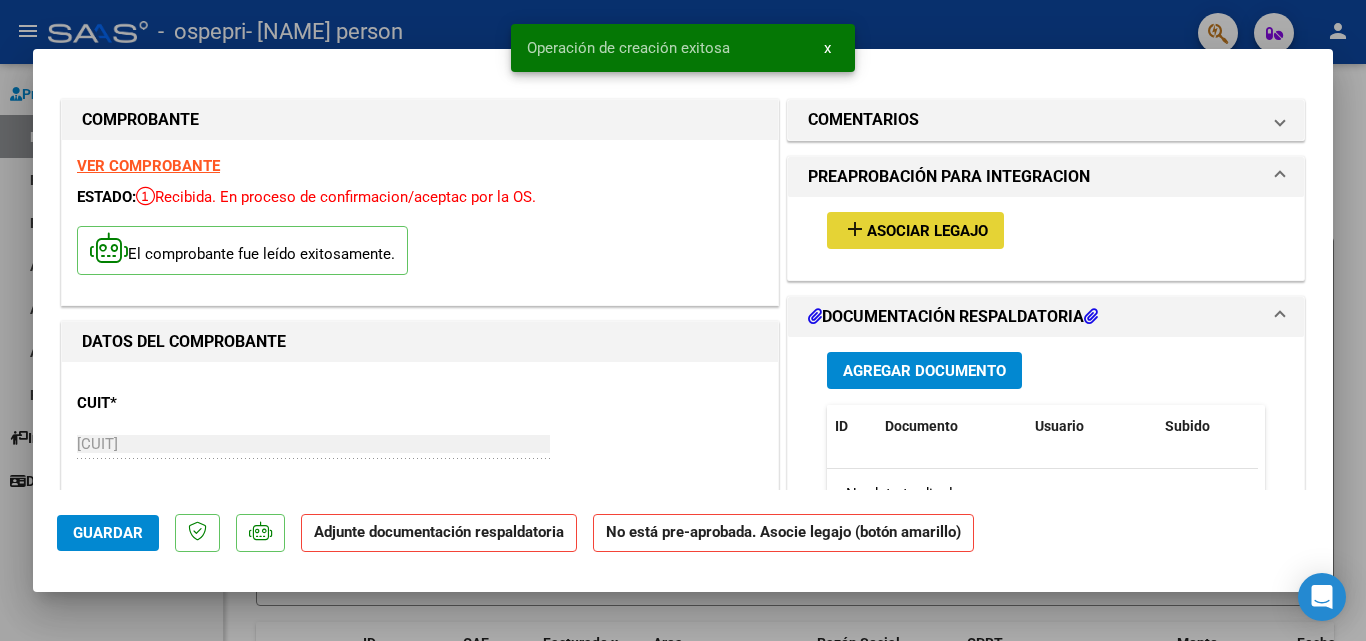 click on "Asociar Legajo" at bounding box center (927, 231) 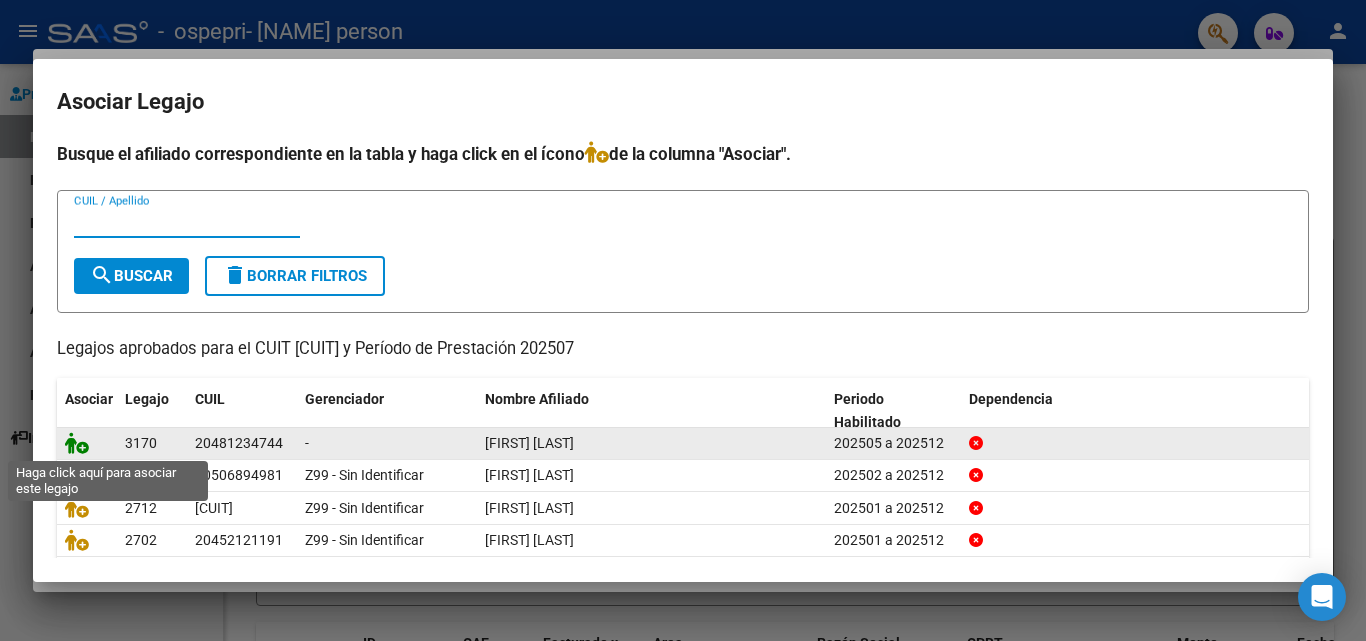 click 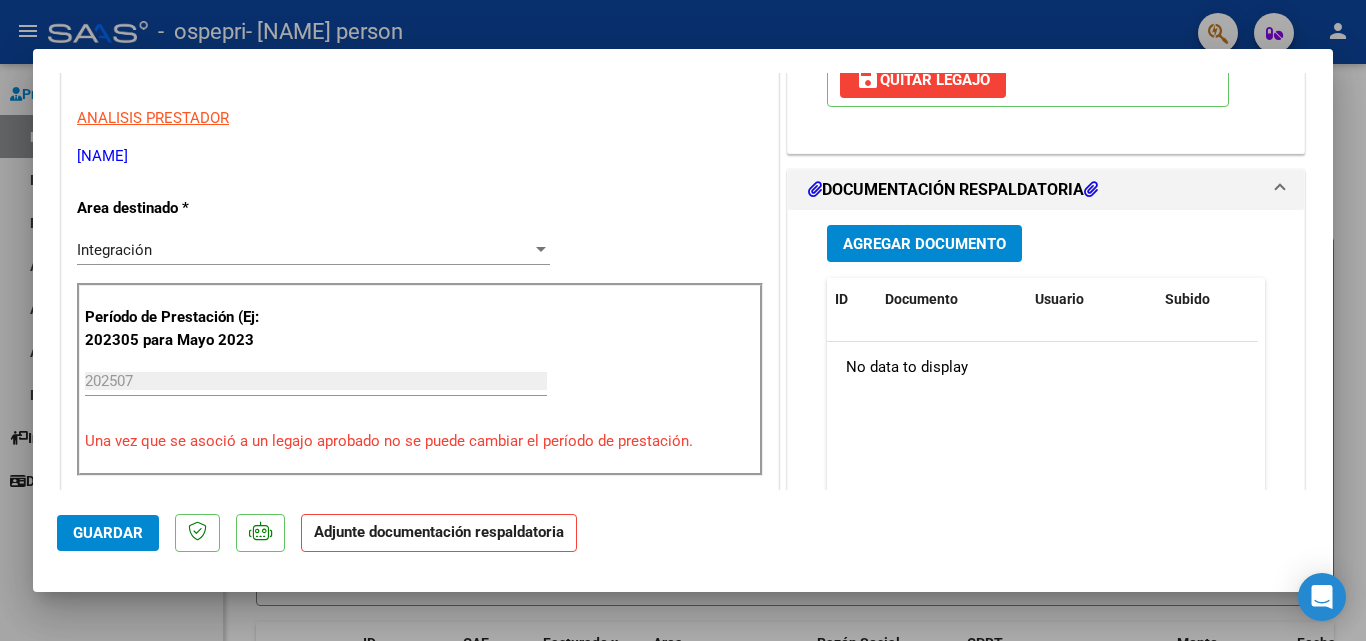 scroll, scrollTop: 409, scrollLeft: 0, axis: vertical 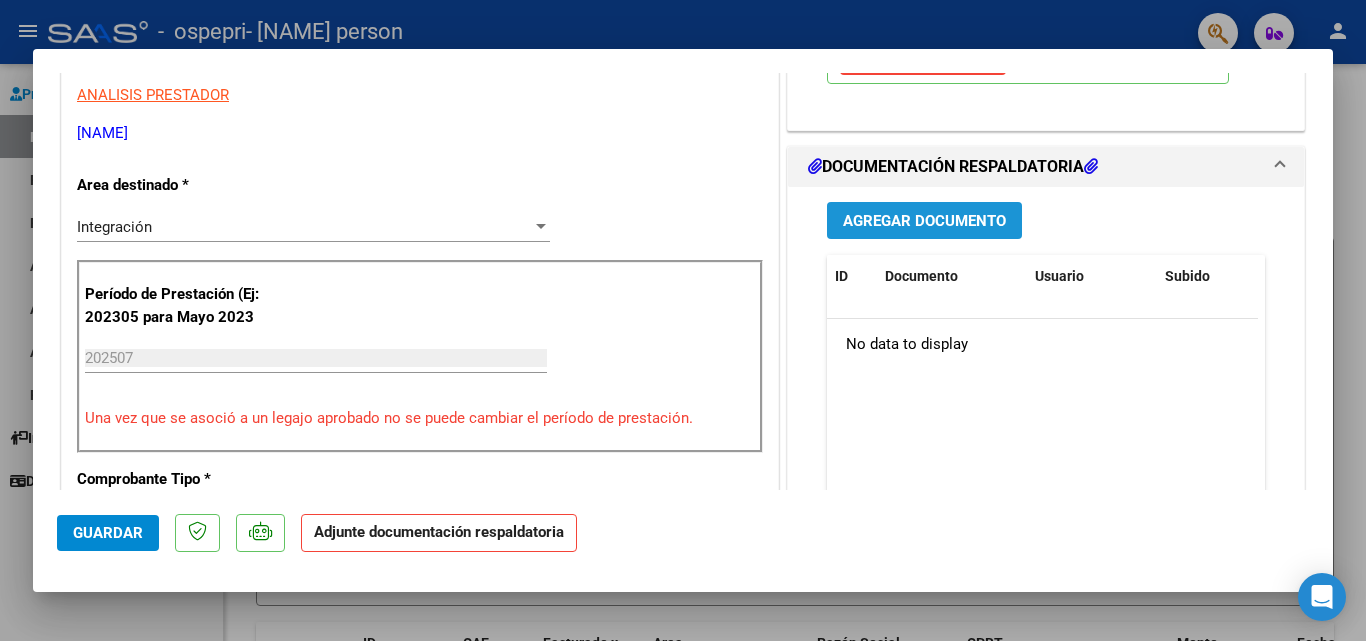 click on "Agregar Documento" at bounding box center (924, 221) 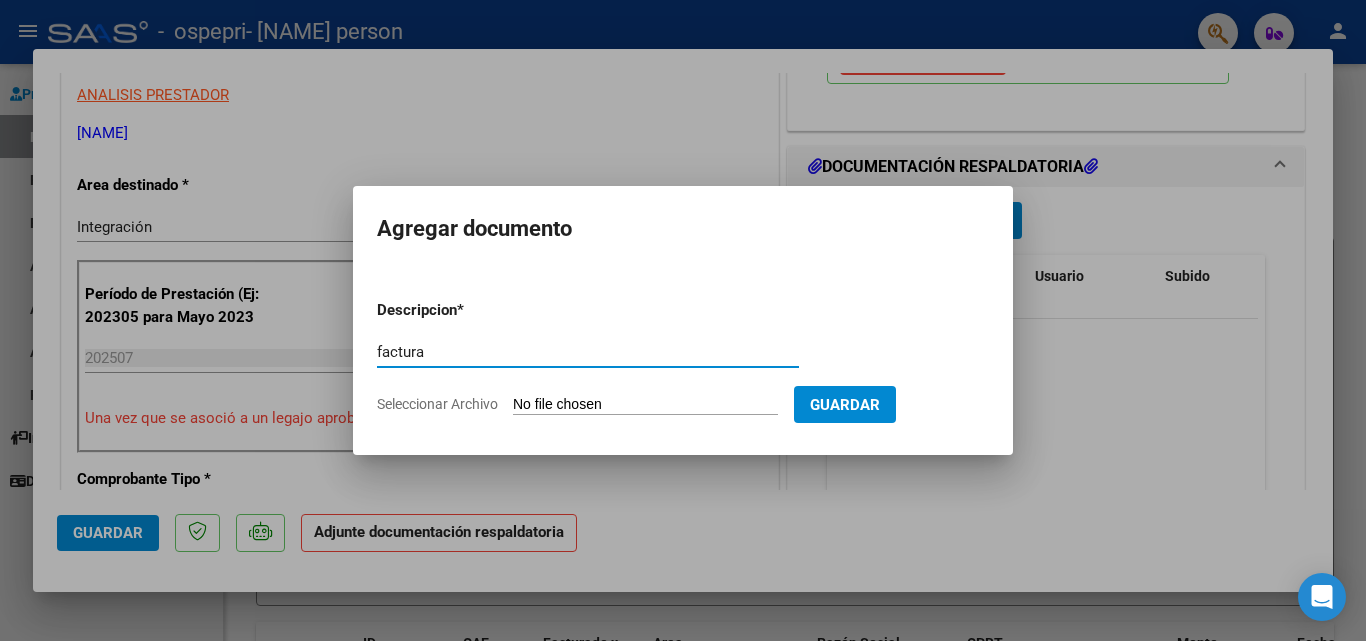 type on "factura" 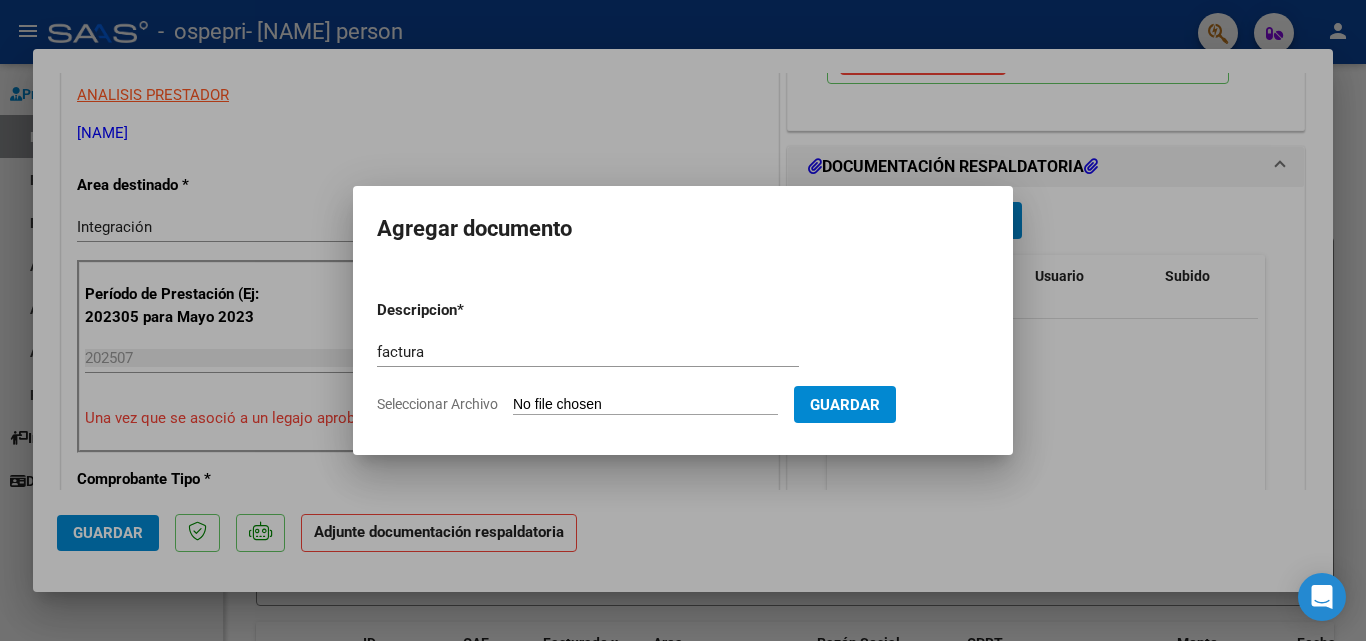type on "C:\fakepath\[NAME].pdf" 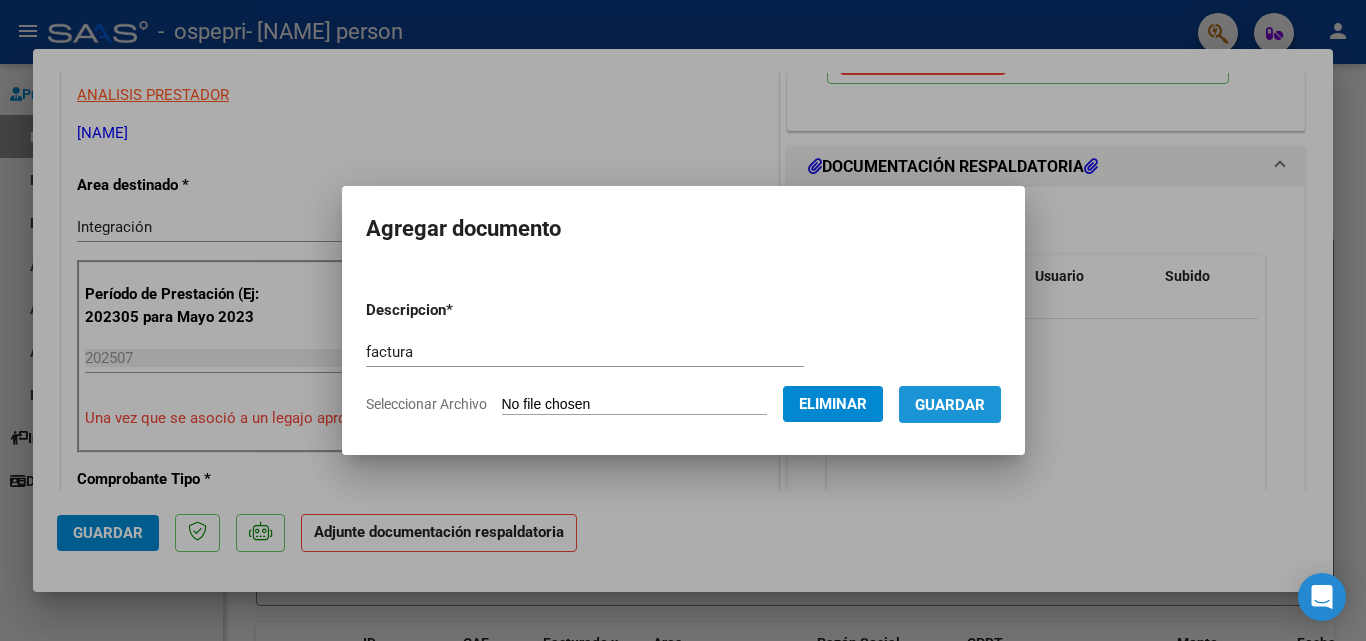 click on "Guardar" at bounding box center [950, 405] 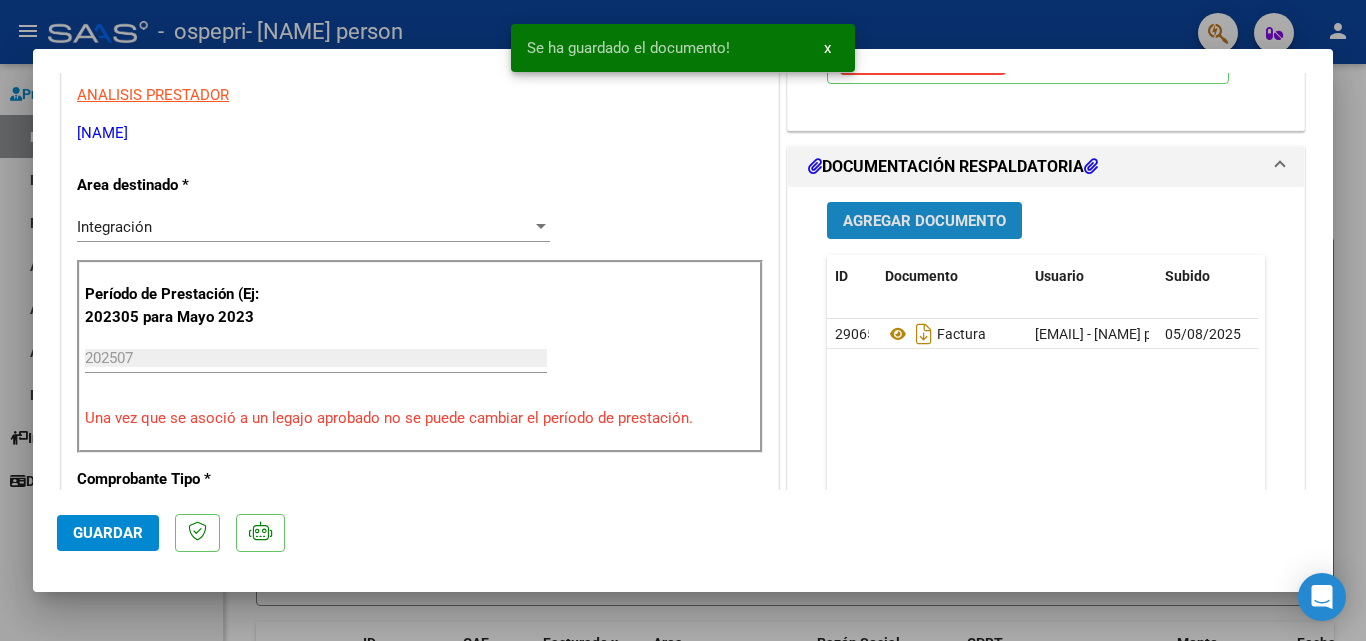 click on "Agregar Documento" at bounding box center (924, 221) 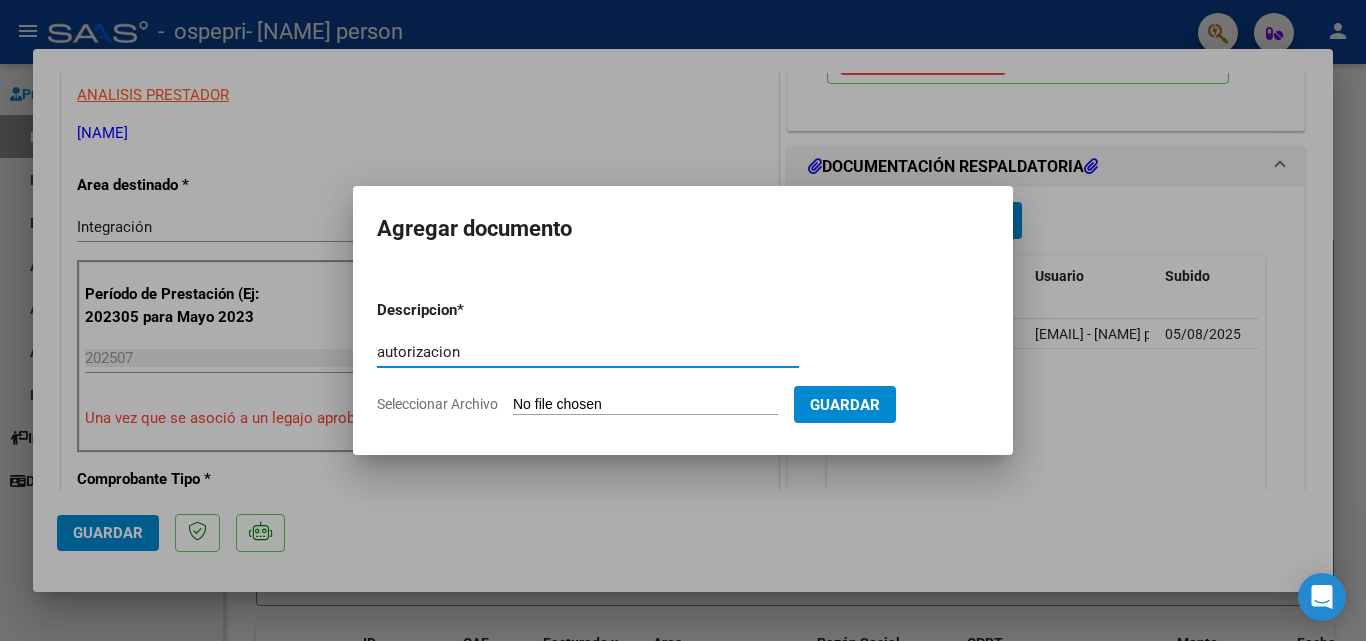 type on "autorizacion" 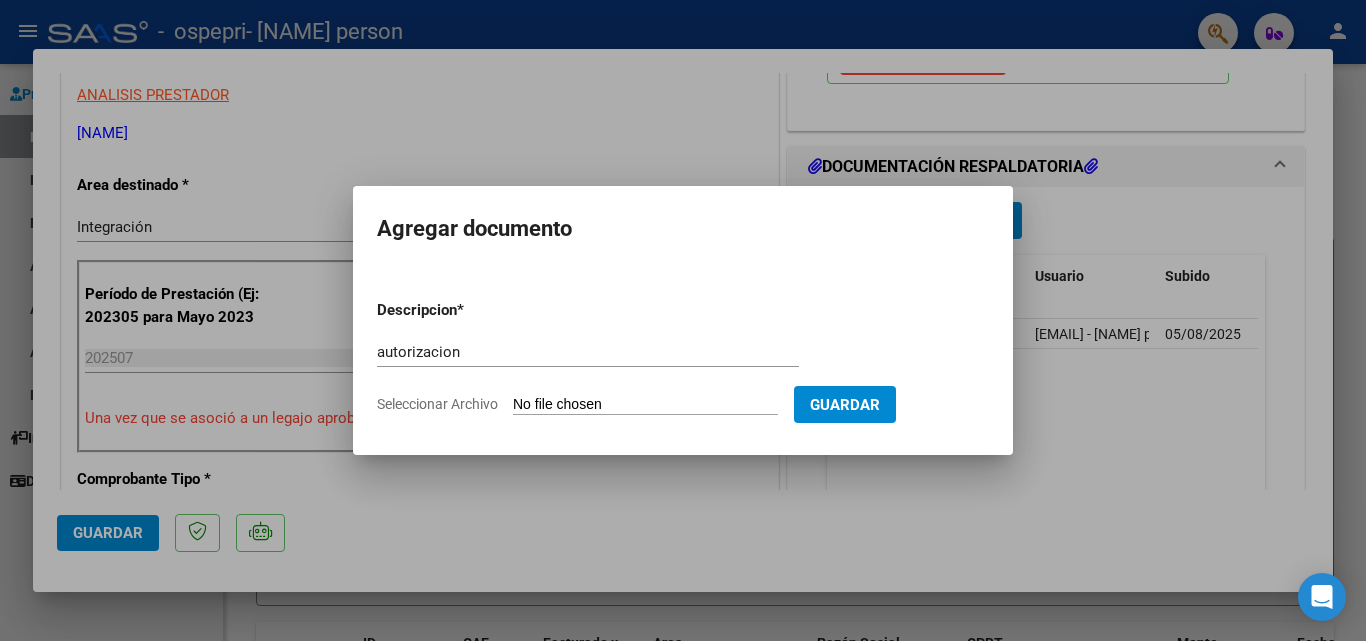 click on "Seleccionar Archivo" at bounding box center (645, 405) 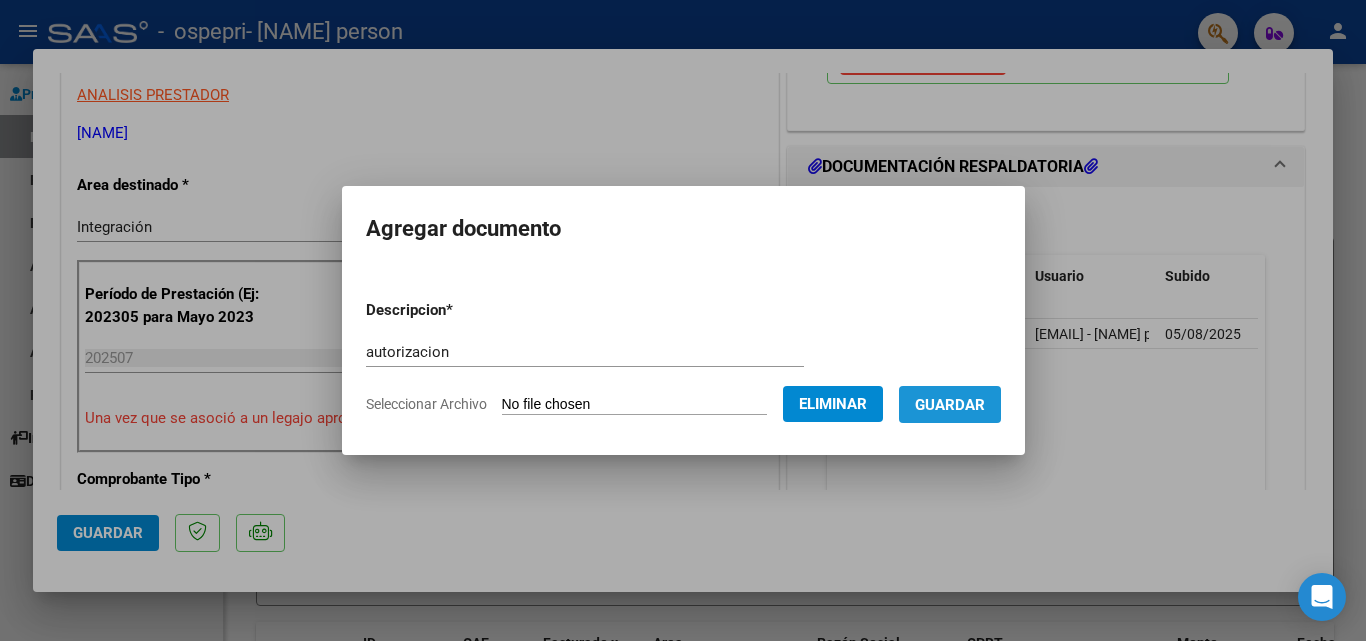 click on "Guardar" at bounding box center [950, 405] 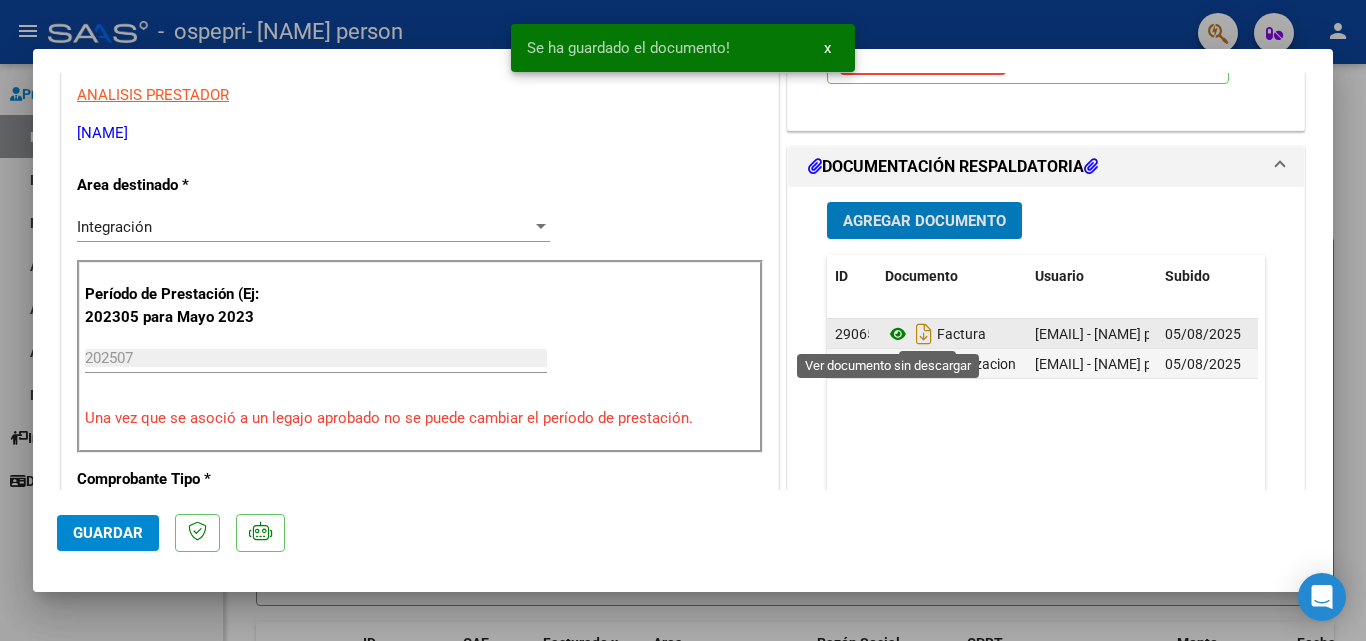 click 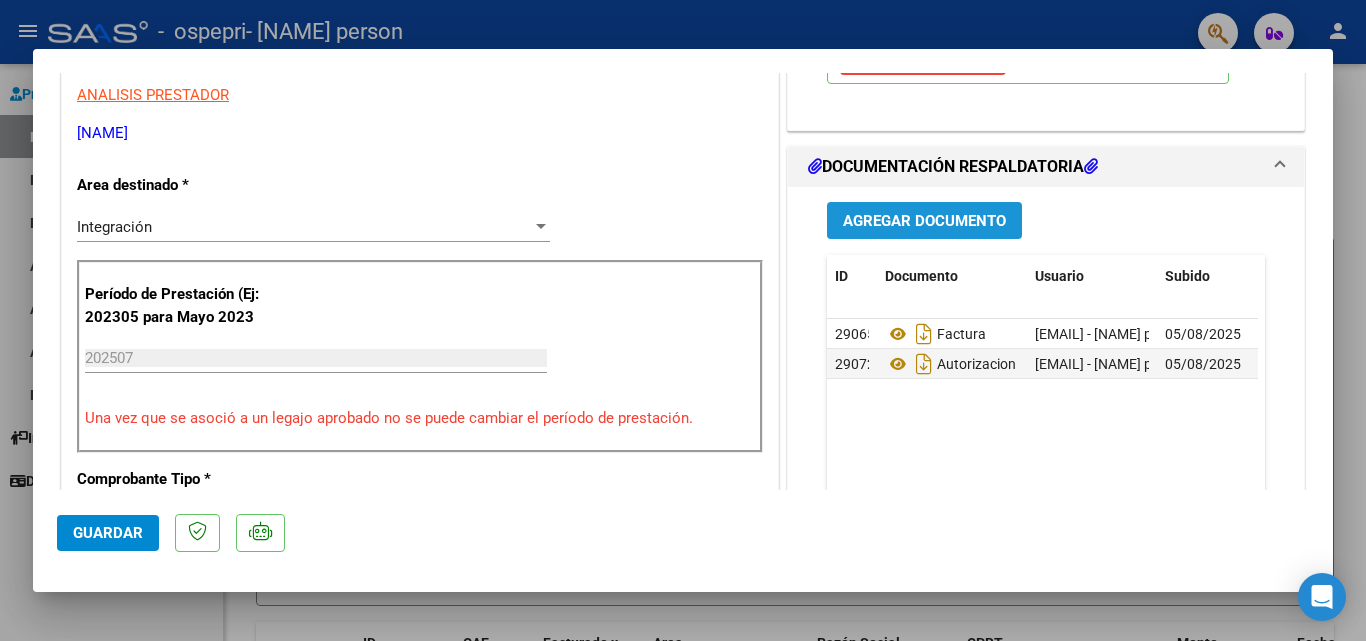 click on "Agregar Documento" at bounding box center [924, 221] 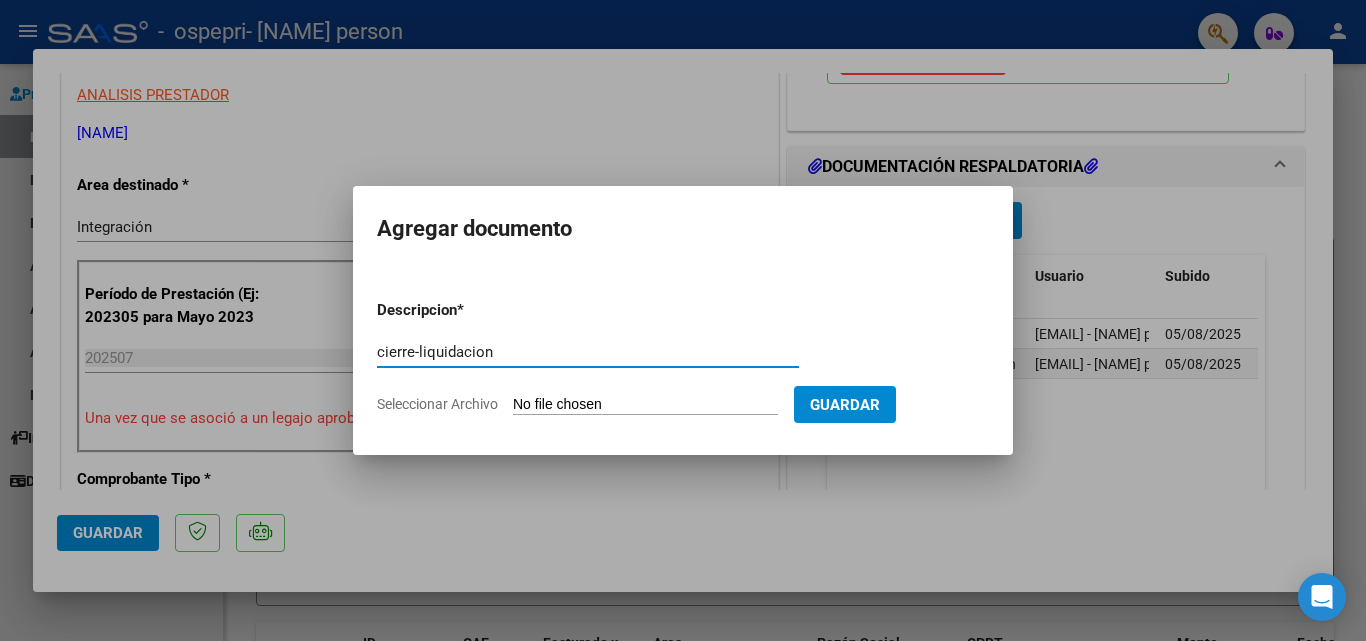 type on "cierre-liquidacion" 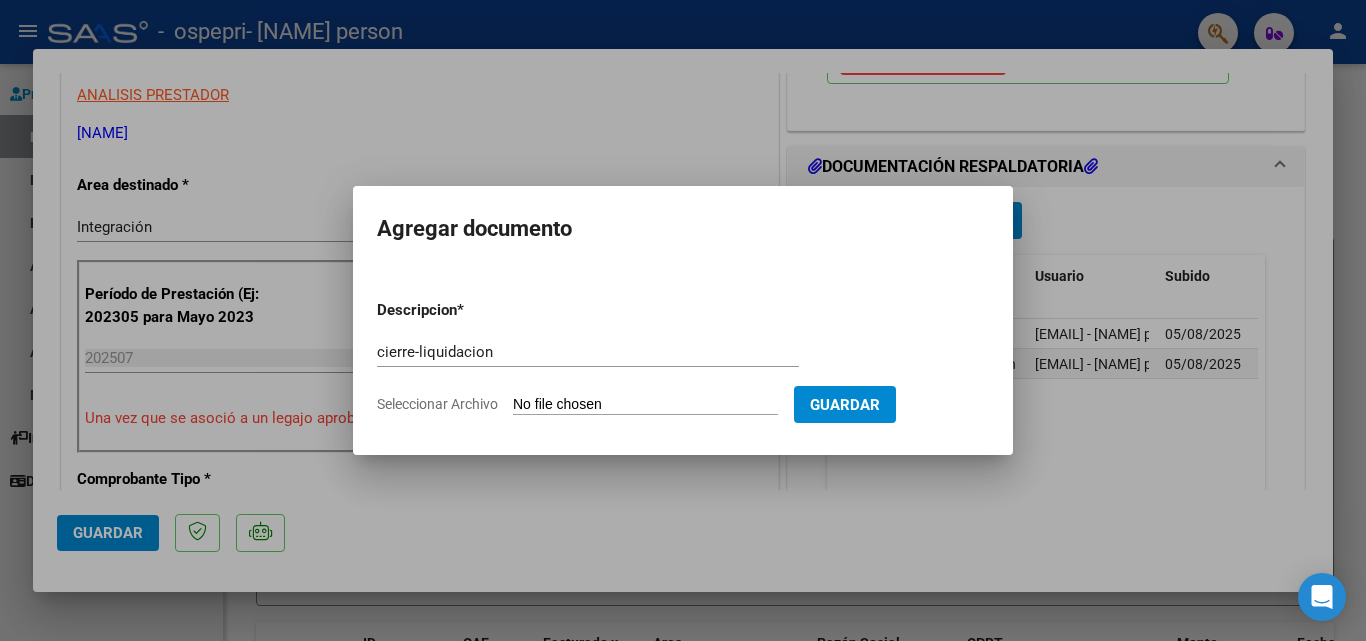 type on "C:\fakepath\[NAME].pdf" 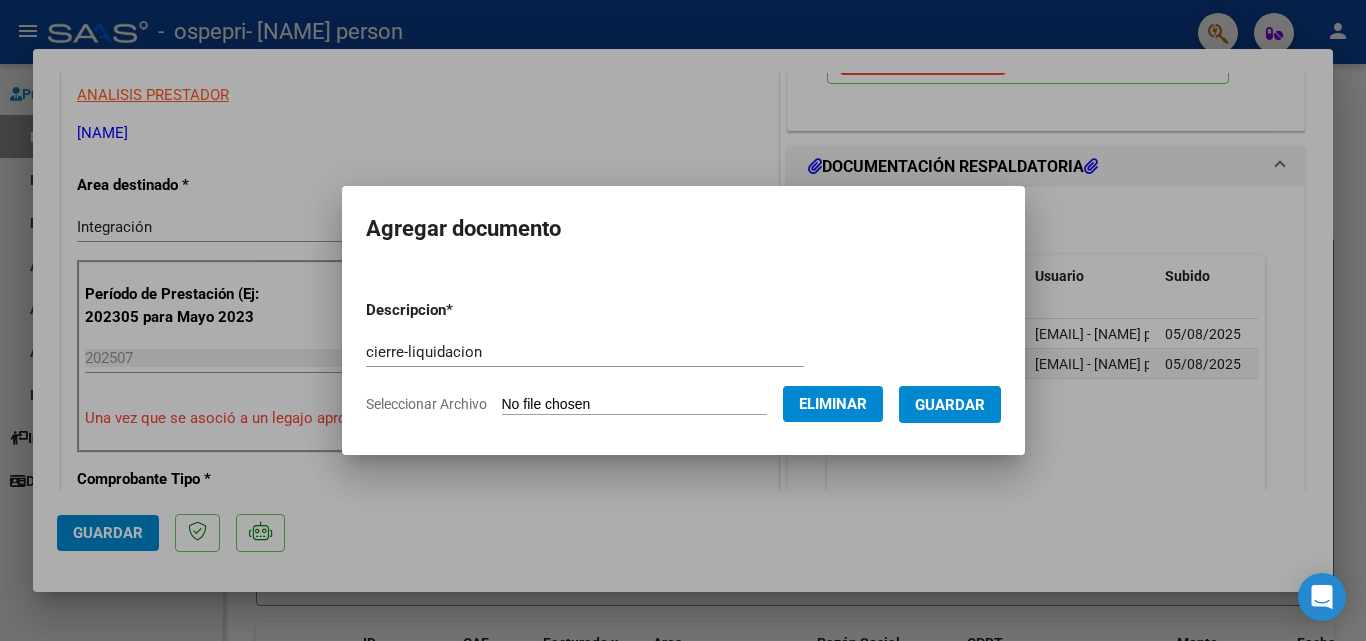click on "Guardar" at bounding box center [950, 405] 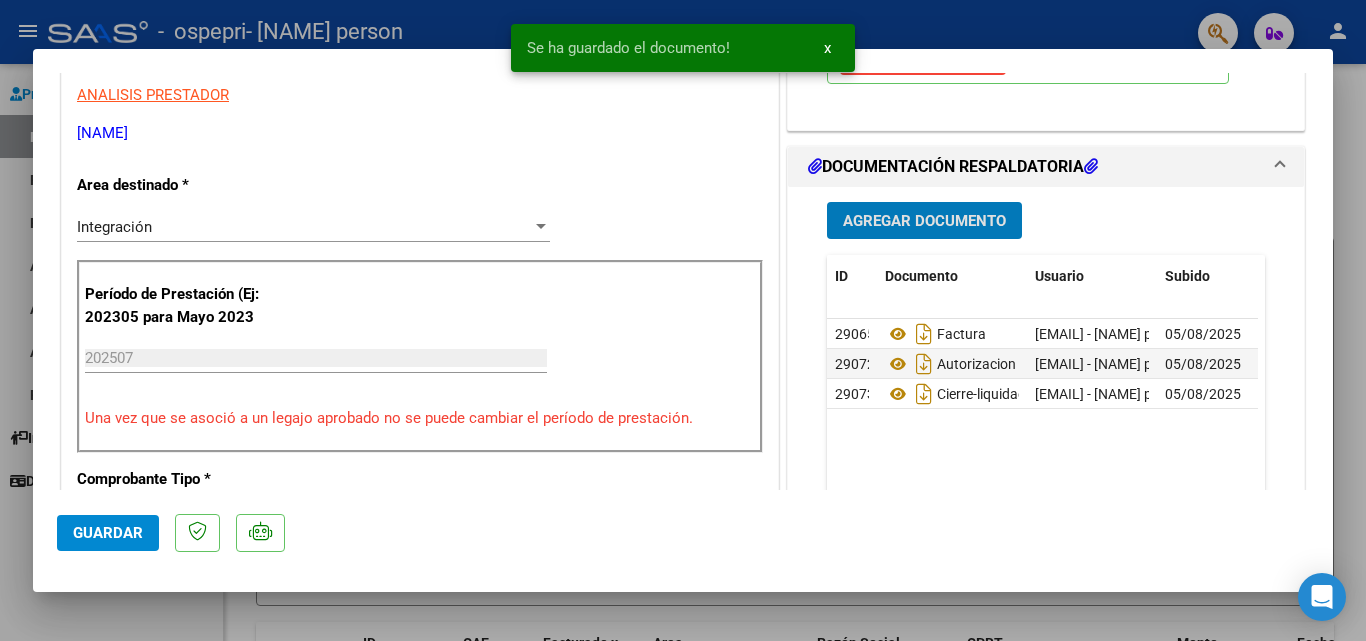 click on "Agregar Documento" at bounding box center [924, 221] 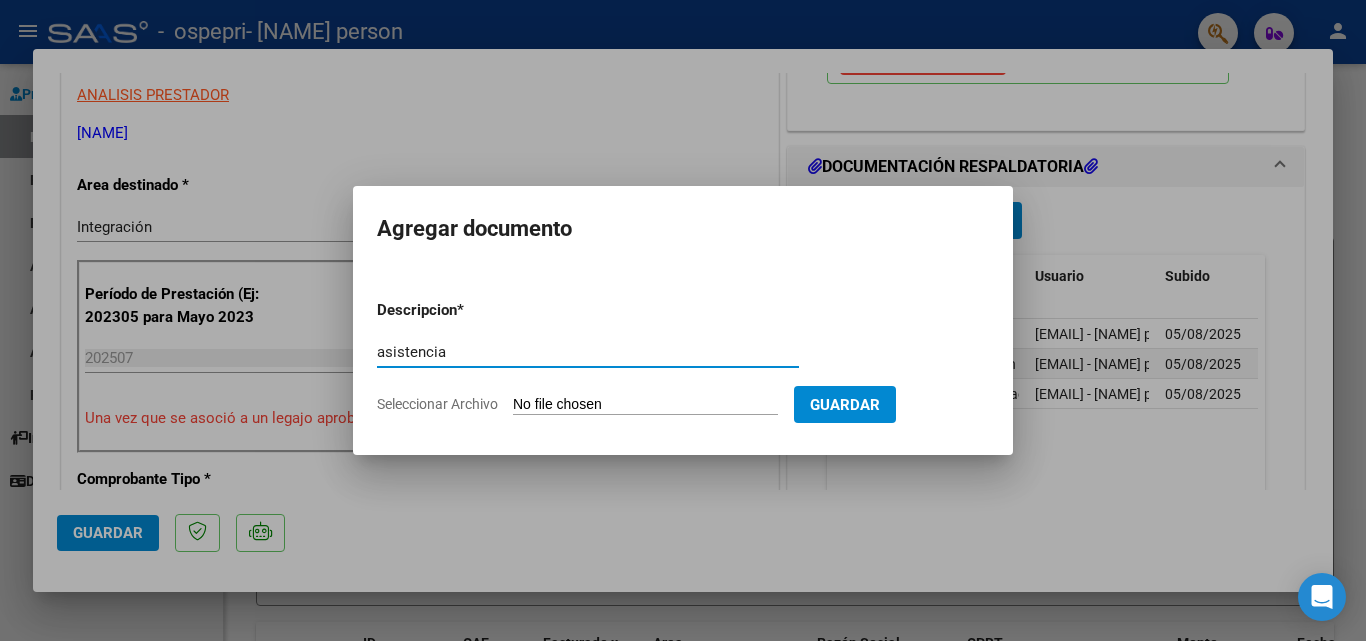 type on "asistencia" 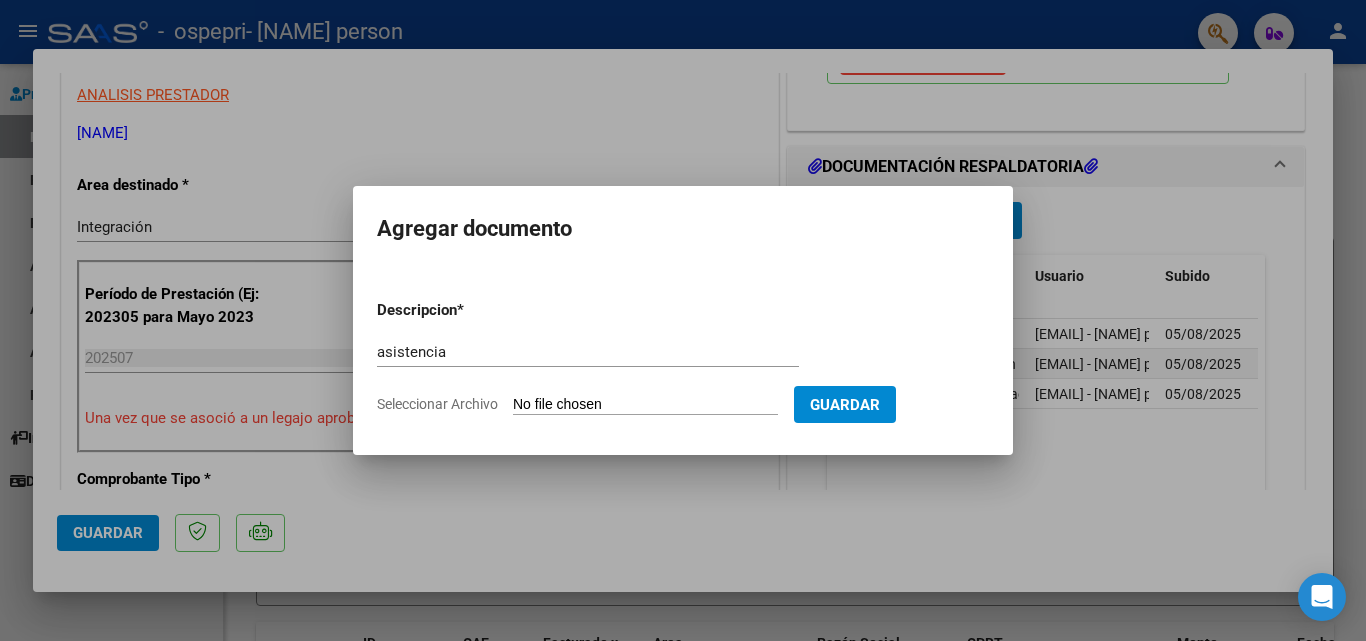 type on "C:\fakepath\[NAME].pdf" 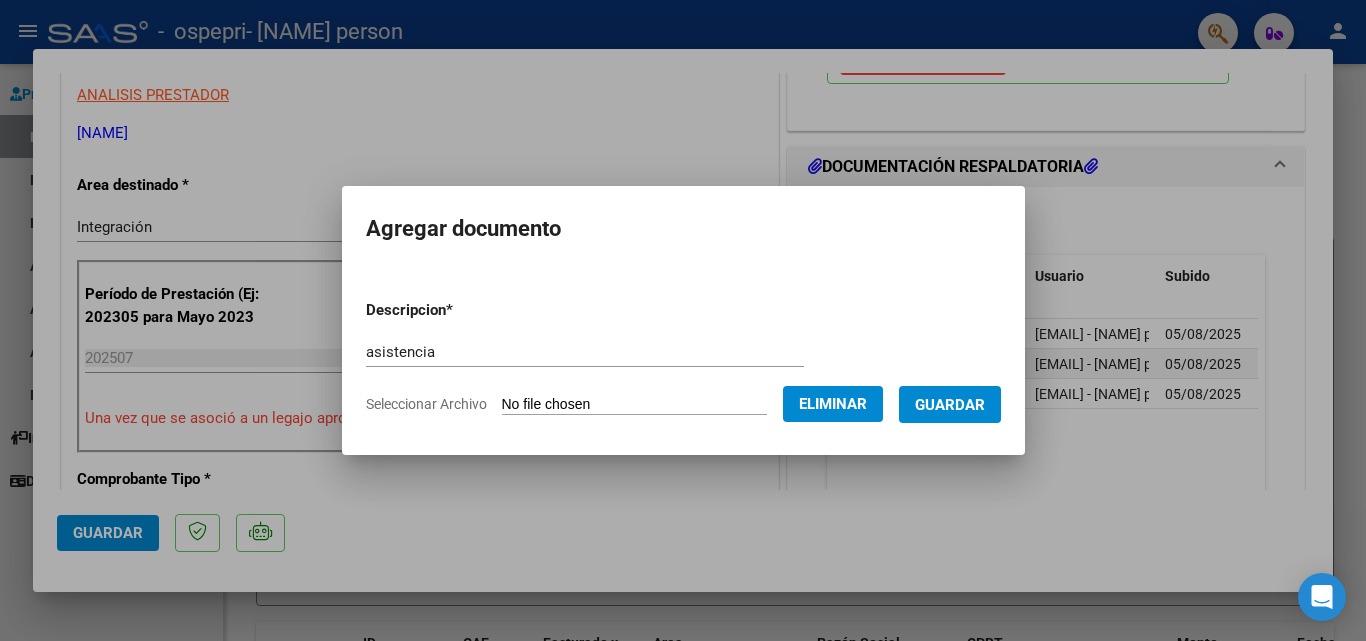 click on "Guardar" at bounding box center [950, 405] 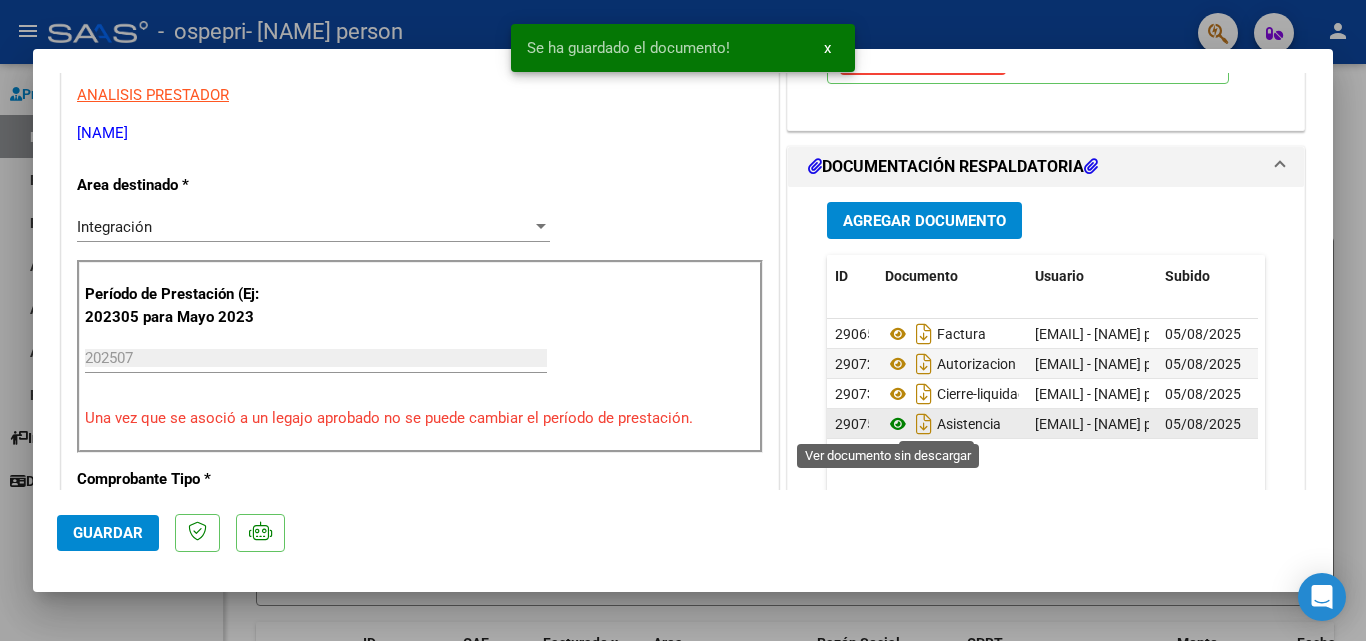 click 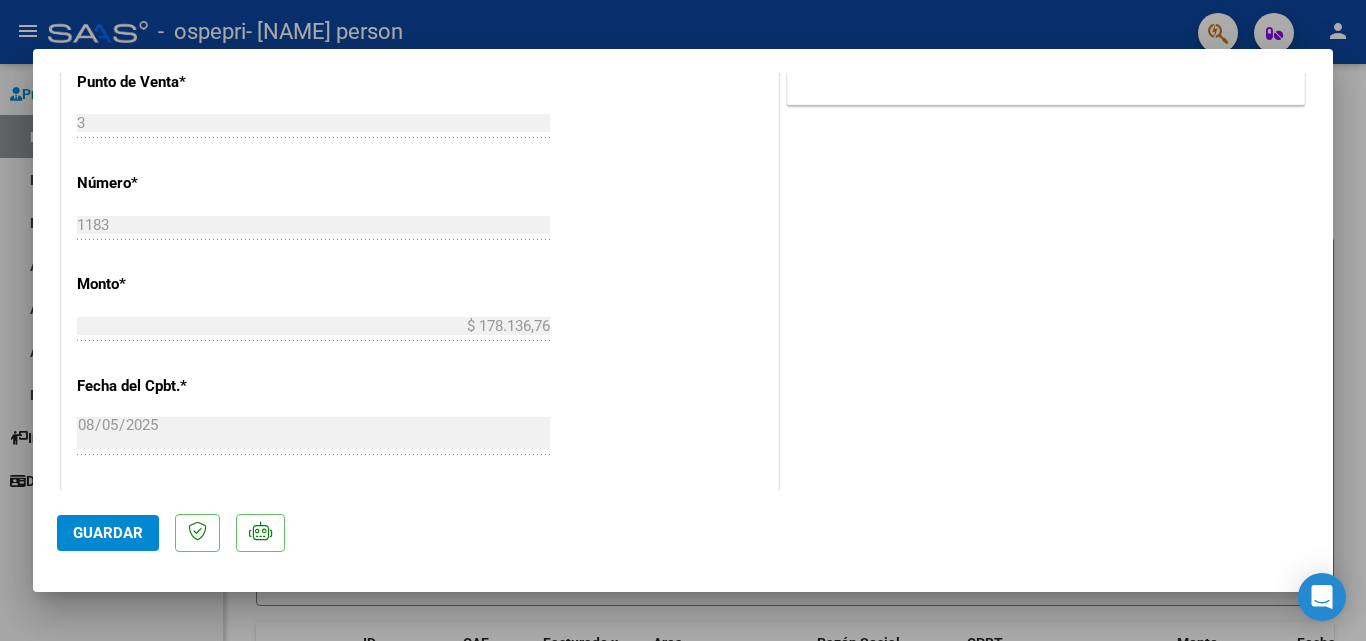 scroll, scrollTop: 1049, scrollLeft: 0, axis: vertical 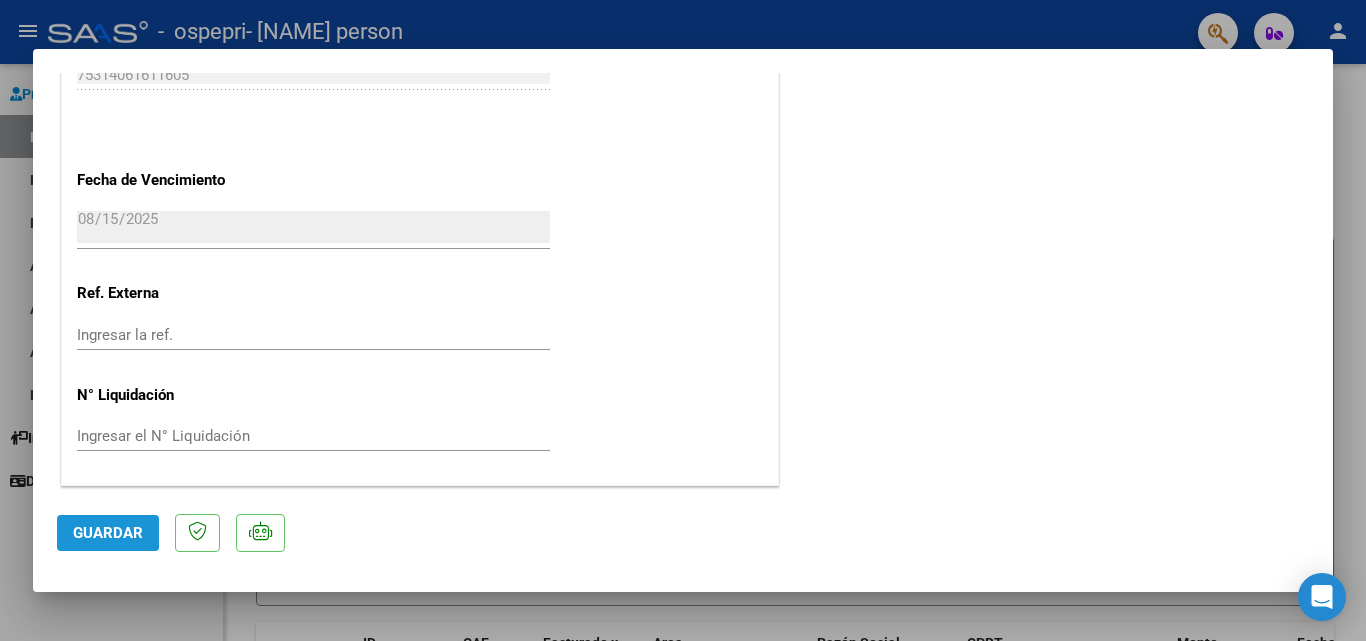 click on "Guardar" 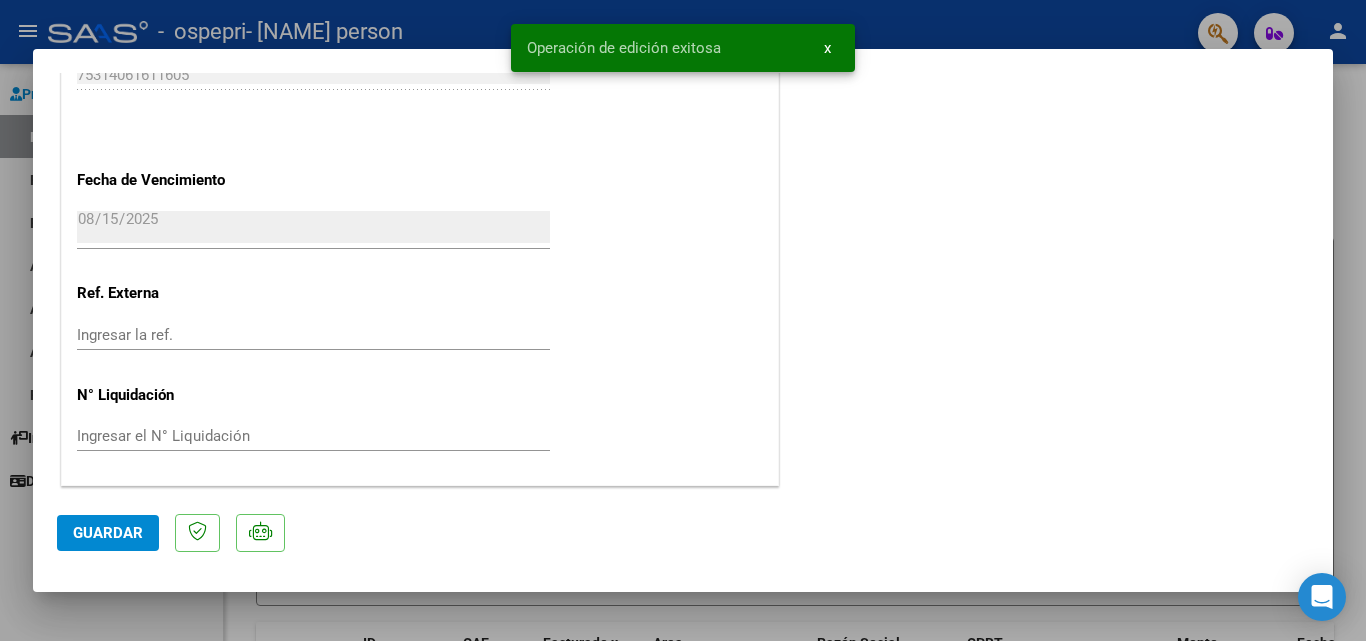 click at bounding box center (683, 320) 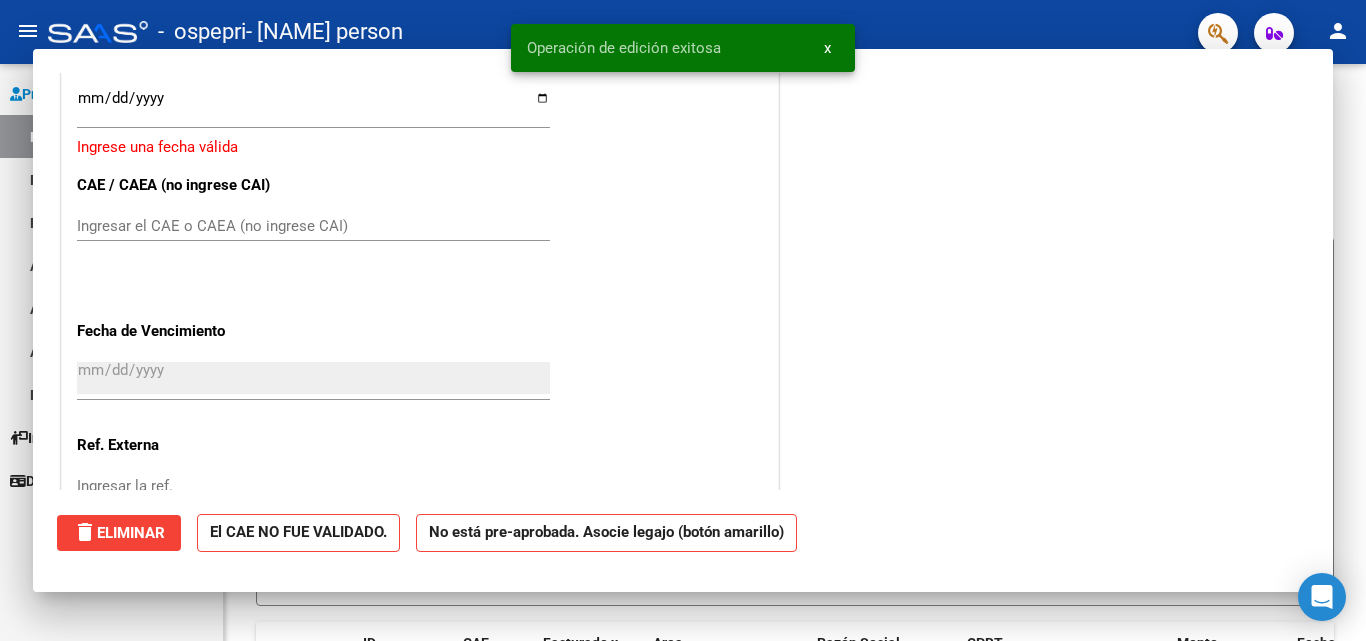 scroll, scrollTop: 0, scrollLeft: 0, axis: both 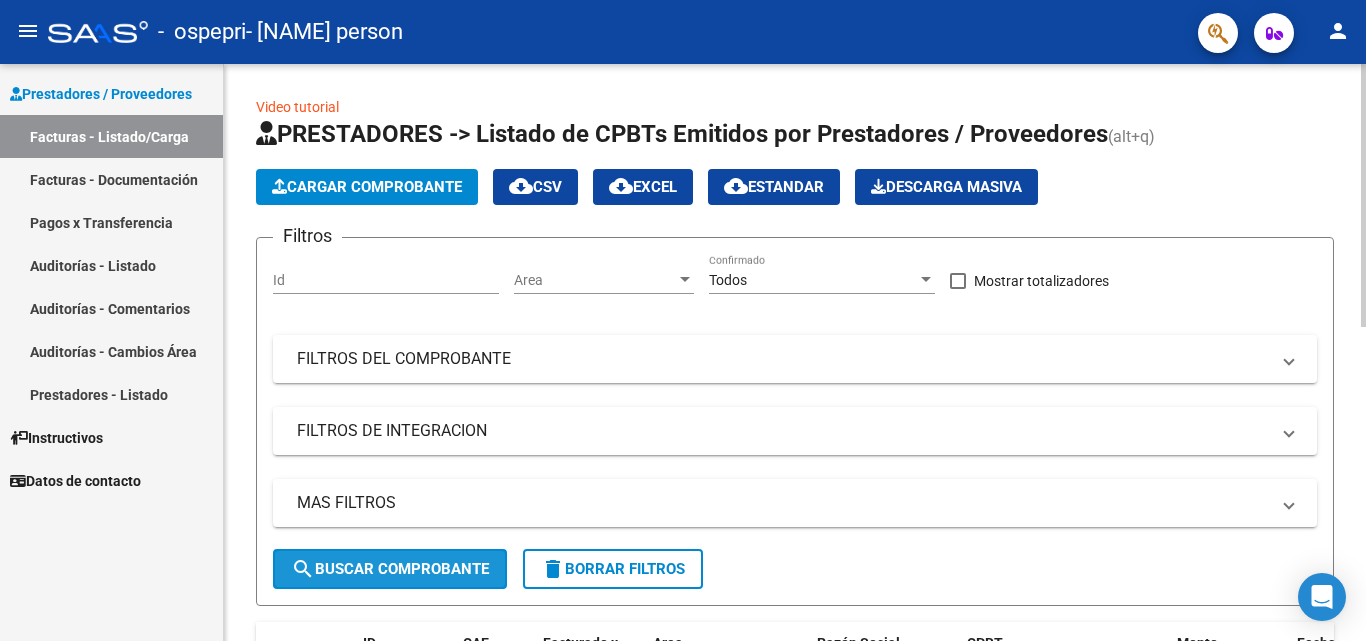 click on "search  Buscar Comprobante" 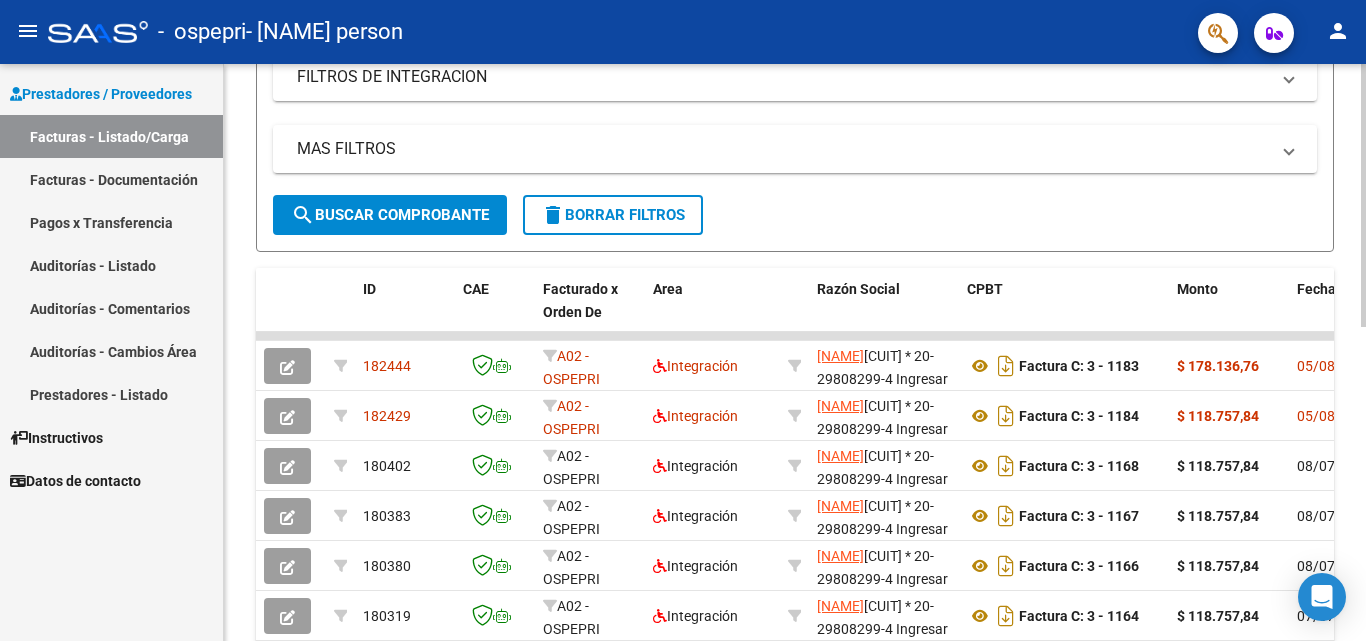 scroll, scrollTop: 371, scrollLeft: 0, axis: vertical 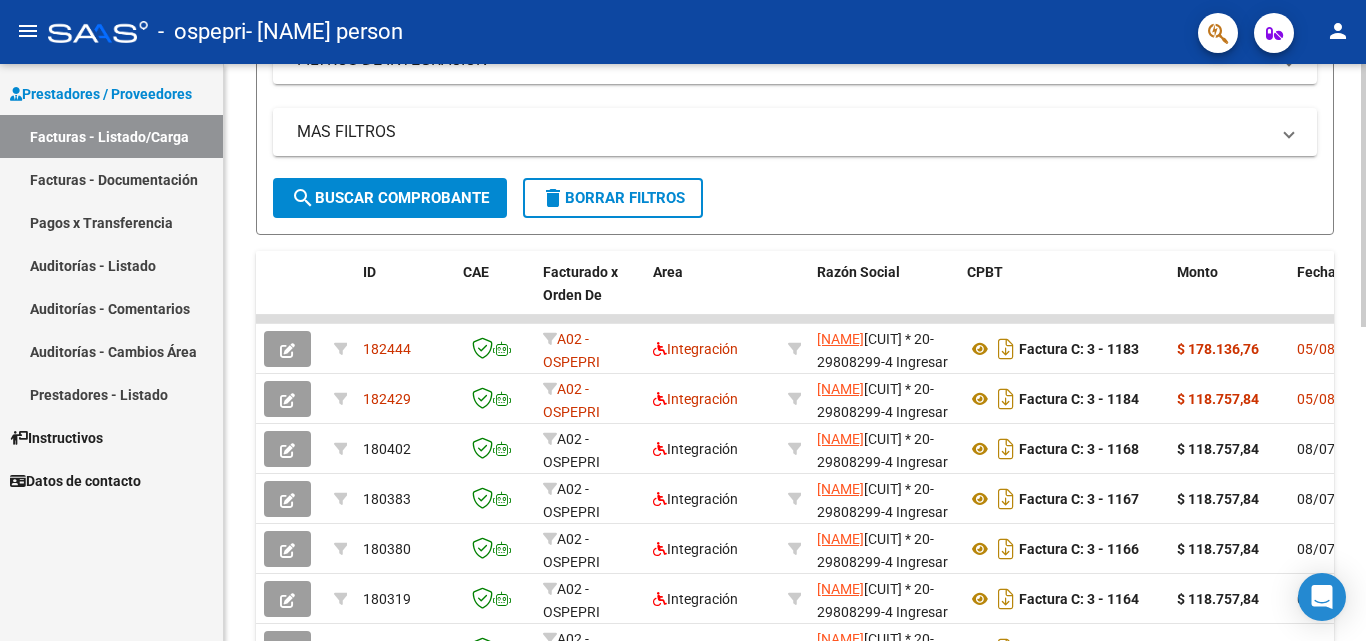 click 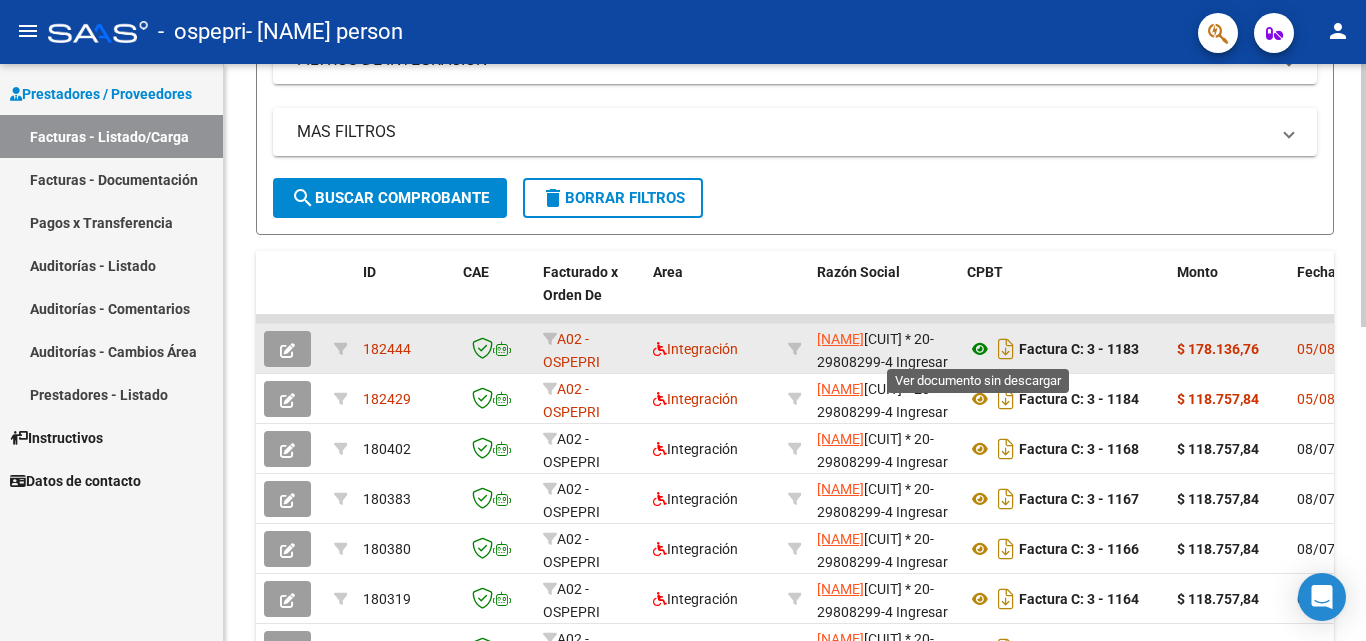 click 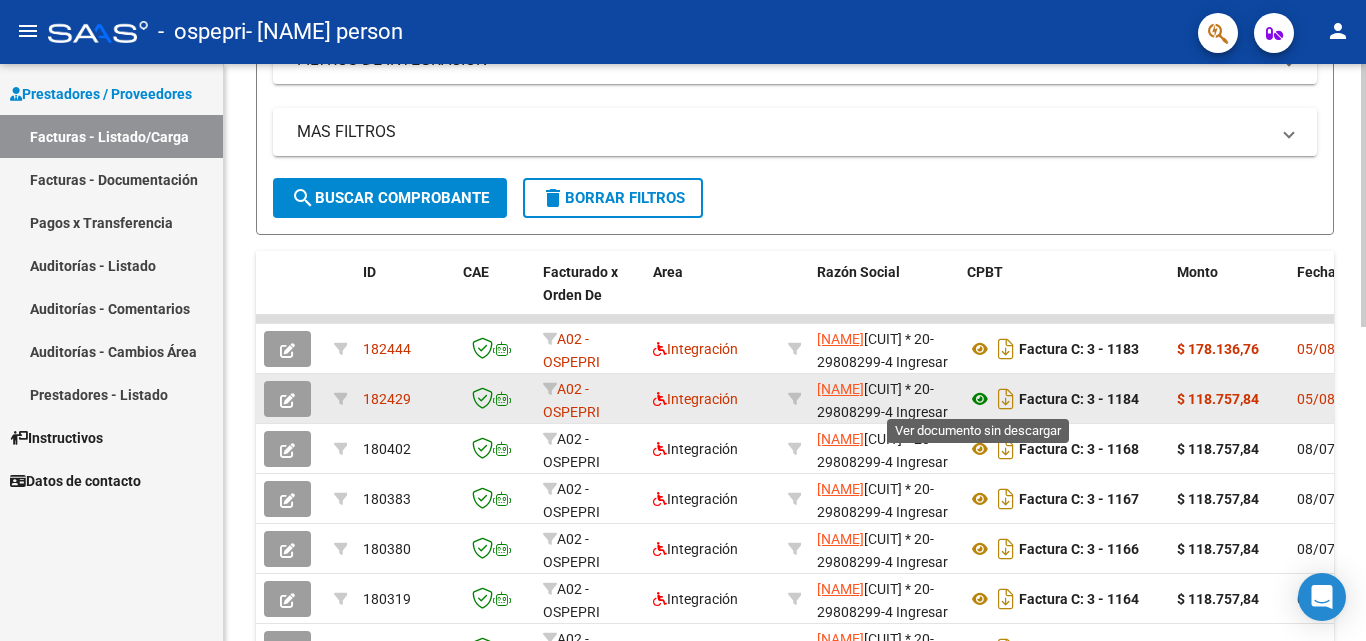 click 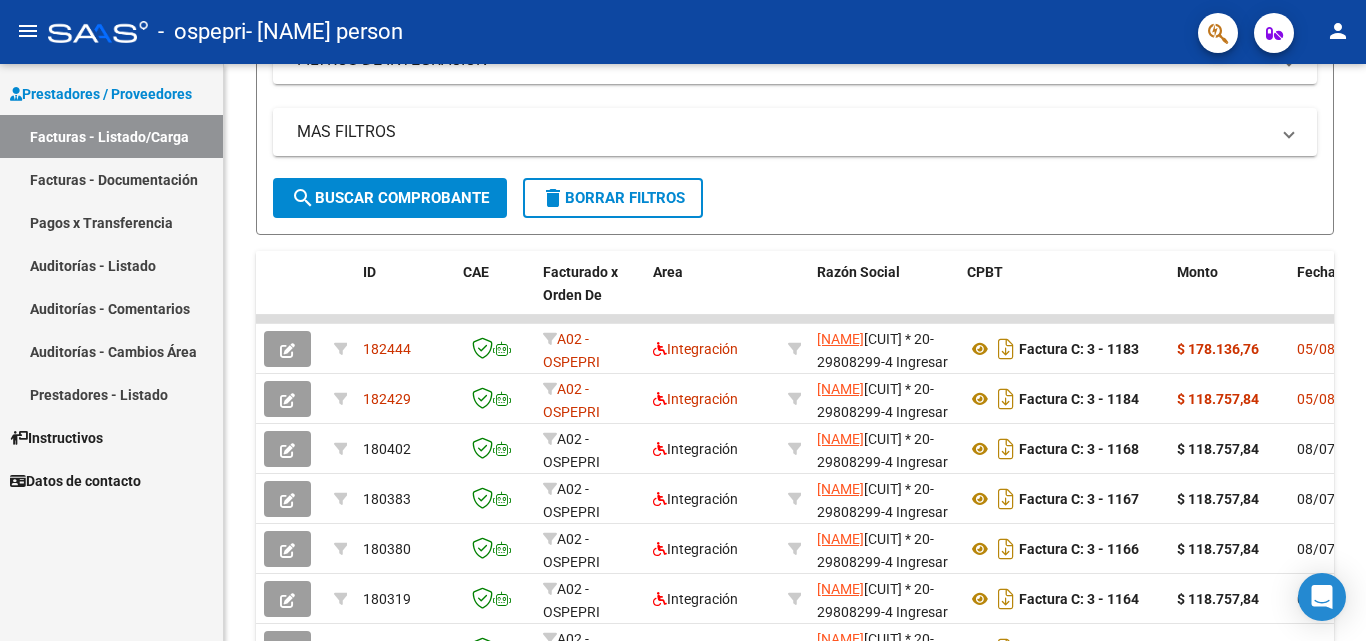 click on "Facturas - Listado/Carga" at bounding box center [111, 136] 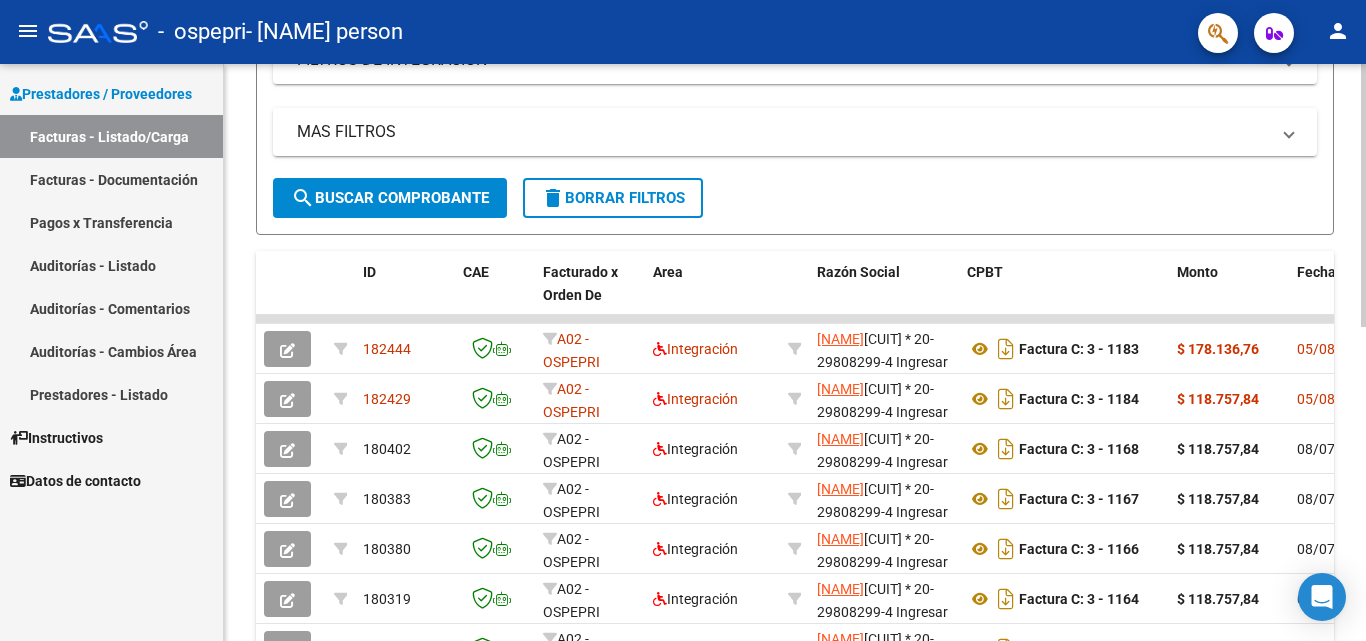 scroll, scrollTop: 0, scrollLeft: 0, axis: both 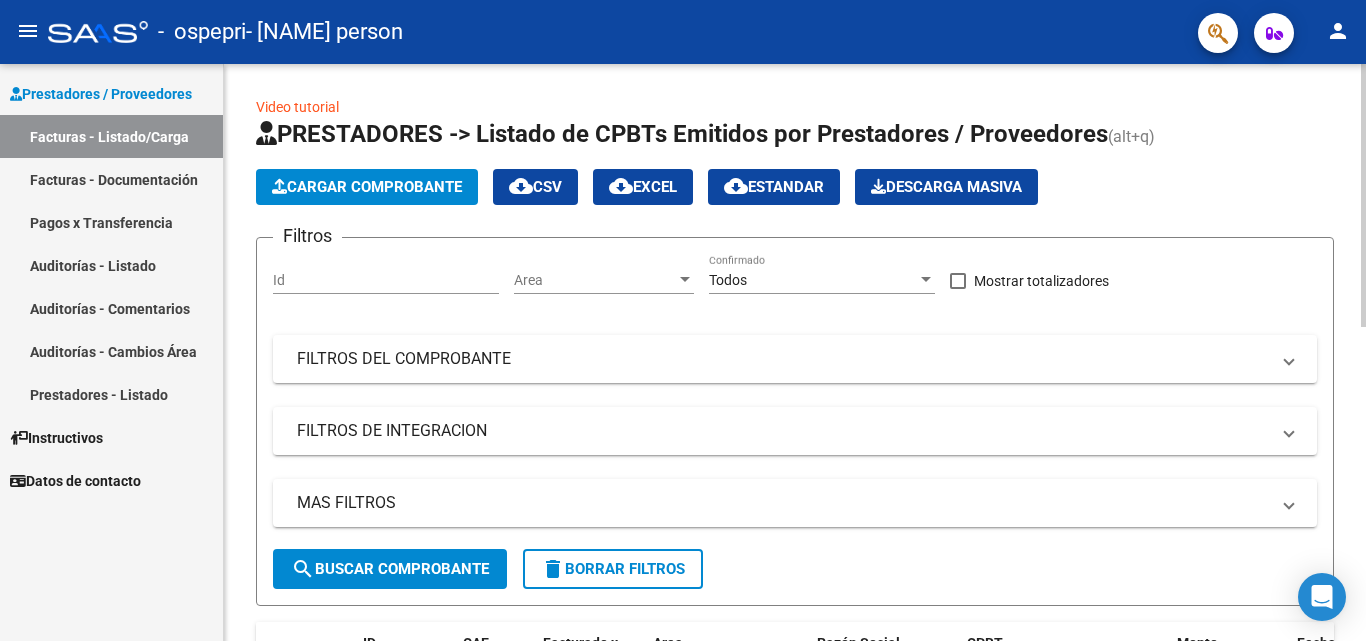 click on "menu -   ospepri   - [NAME] person    Prestadores / Proveedores Facturas - Listado/Carga Facturas - Documentación Pagos x Transferencia Auditorías - Listado Auditorías - Comentarios Auditorías - Cambios Área Prestadores - Listado    Instructivos    Datos de contacto  Video tutorial   PRESTADORES -> Listado de CPBTs Emitidos por Prestadores / Proveedores (alt+q)   Cargar Comprobante
cloud_download  CSV  cloud_download  EXCEL  cloud_download  Estandar   Descarga Masiva
Filtros Id Area Area Todos Confirmado   Mostrar totalizadores   FILTROS DEL COMPROBANTE  Comprobante Tipo Comprobante Tipo Start date – End date Fec. Comprobante Desde / Hasta Días Emisión Desde(cant. días) Días Emisión Hasta(cant. días) CUIT / Razón Social Pto. Venta Nro. Comprobante Código SSS CAE Válido CAE Válido Todos Cargado Módulo Hosp. Todos Tiene facturacion Apócrifa Hospital Refes  FILTROS DE INTEGRACION  Período De Prestación Campos del Archivo de Rendición Devuelto x SSS (dr_envio) –" 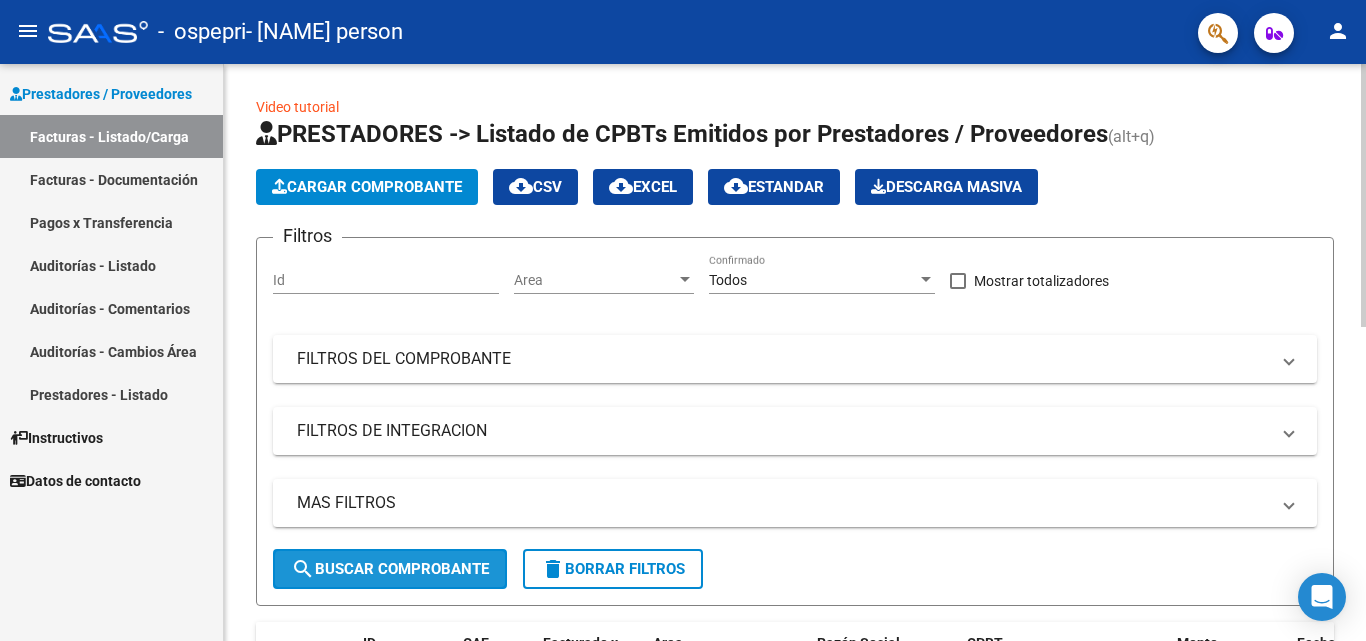 click on "search  Buscar Comprobante" 